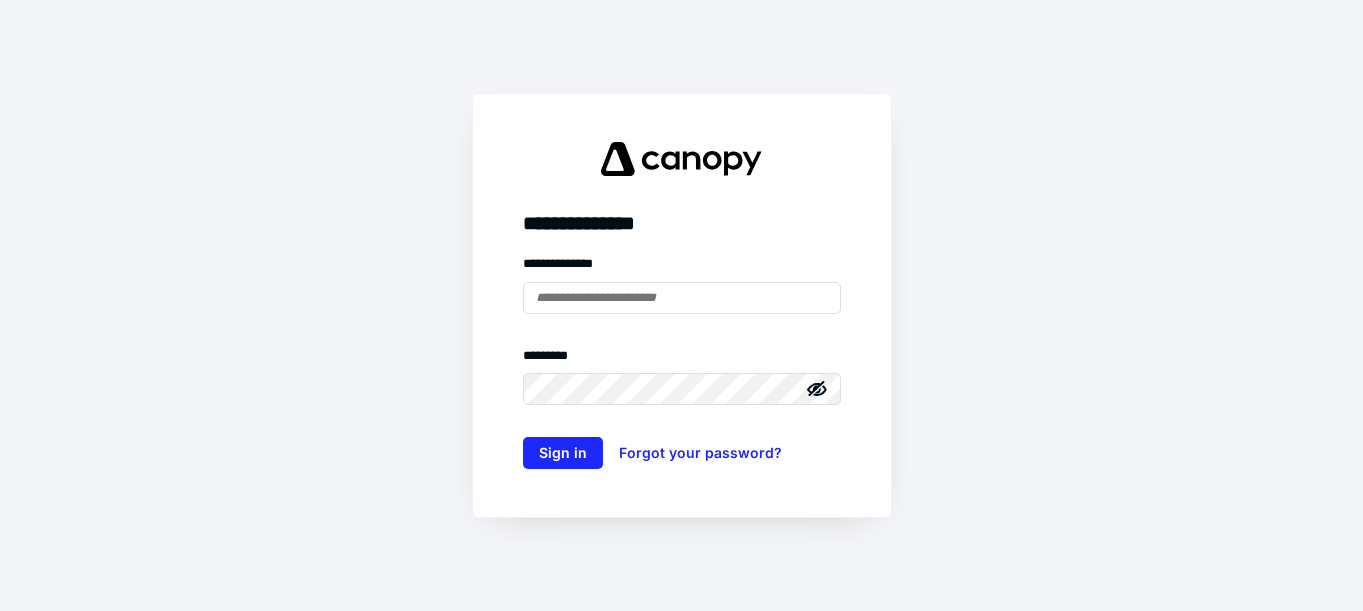 scroll, scrollTop: 0, scrollLeft: 0, axis: both 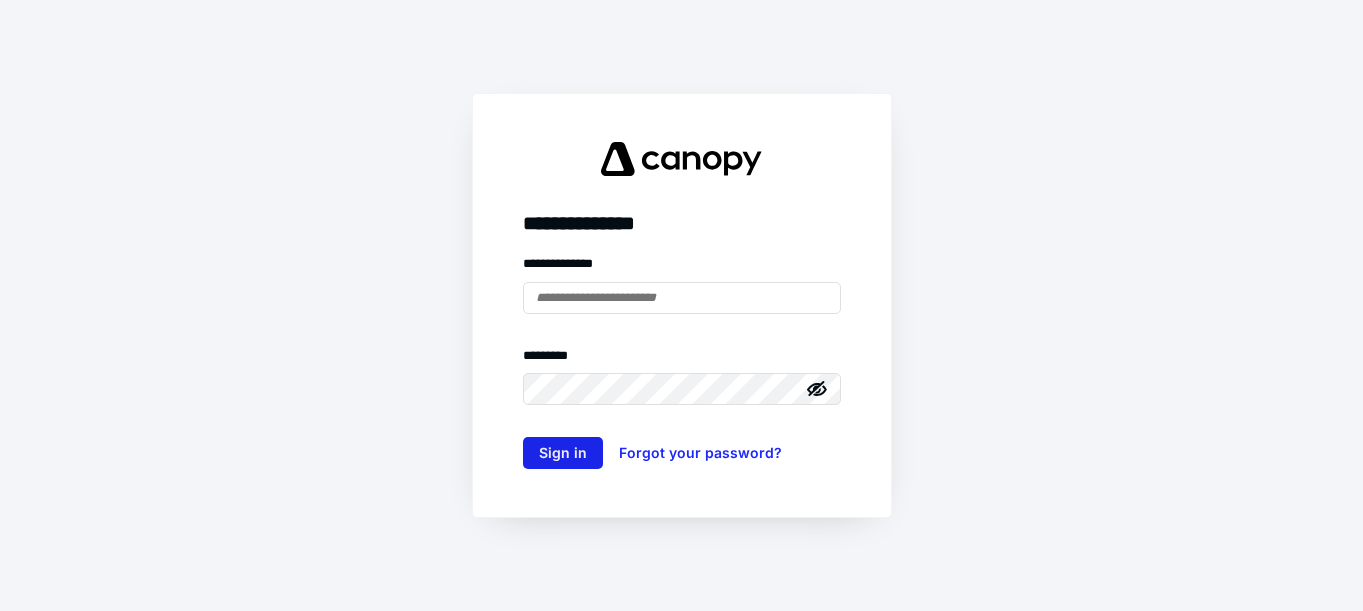 type on "**********" 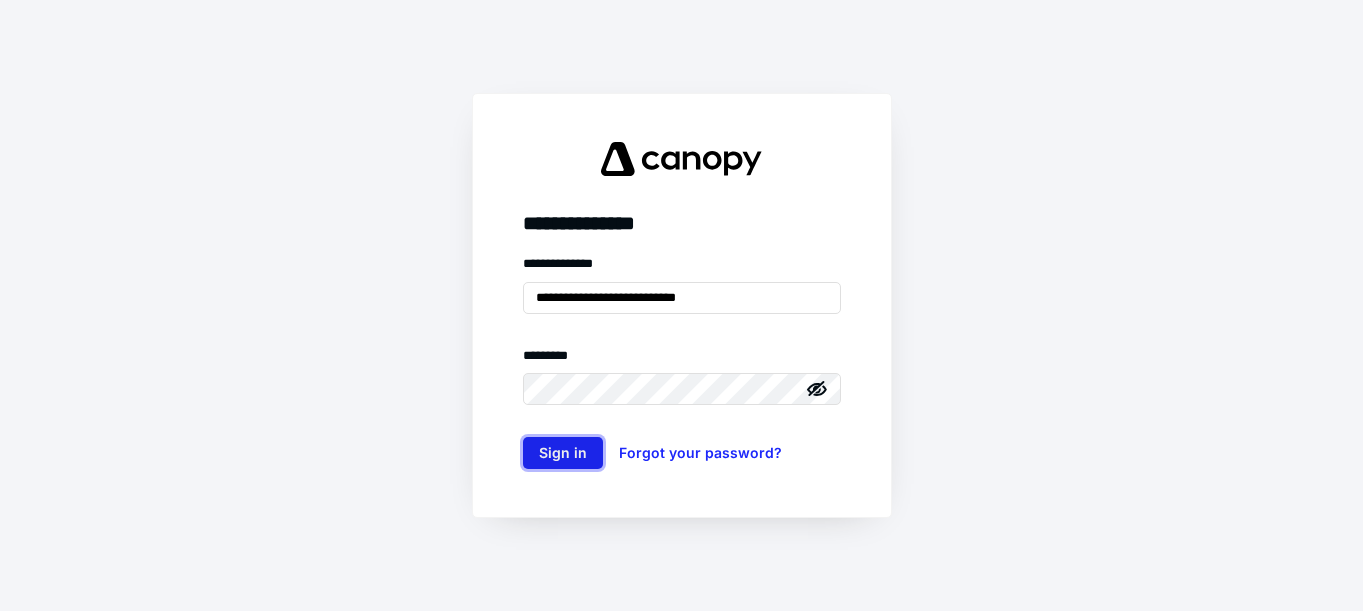 click on "Sign in" at bounding box center (563, 453) 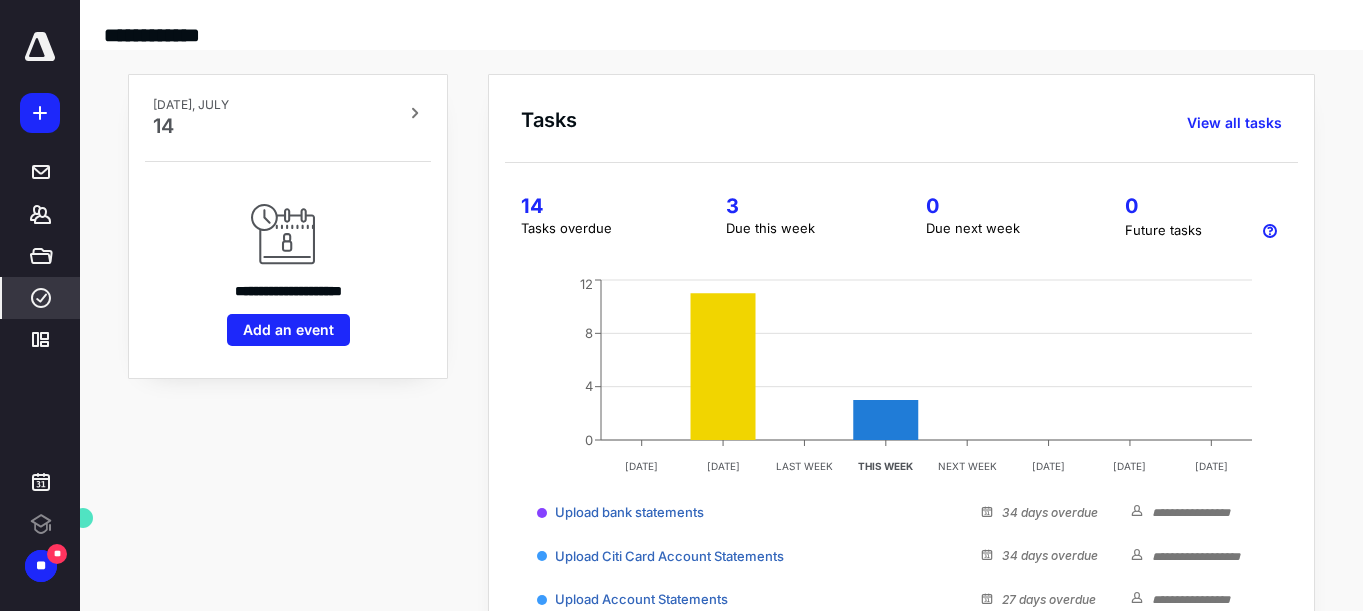 scroll, scrollTop: 0, scrollLeft: 0, axis: both 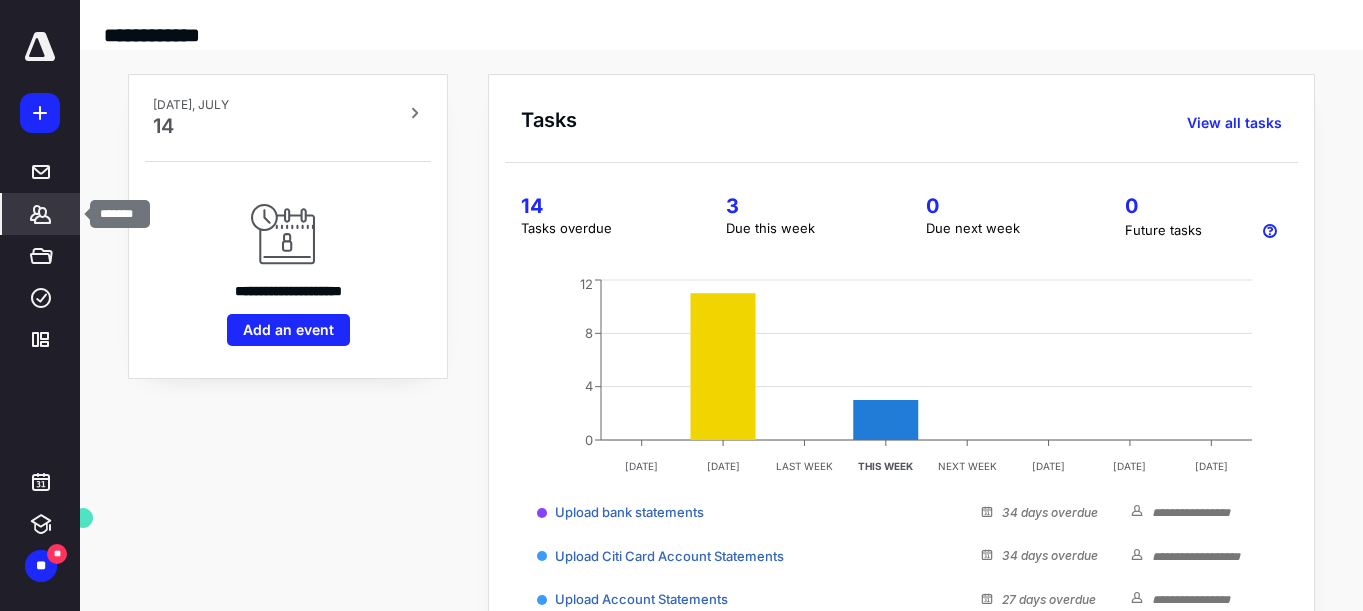 click 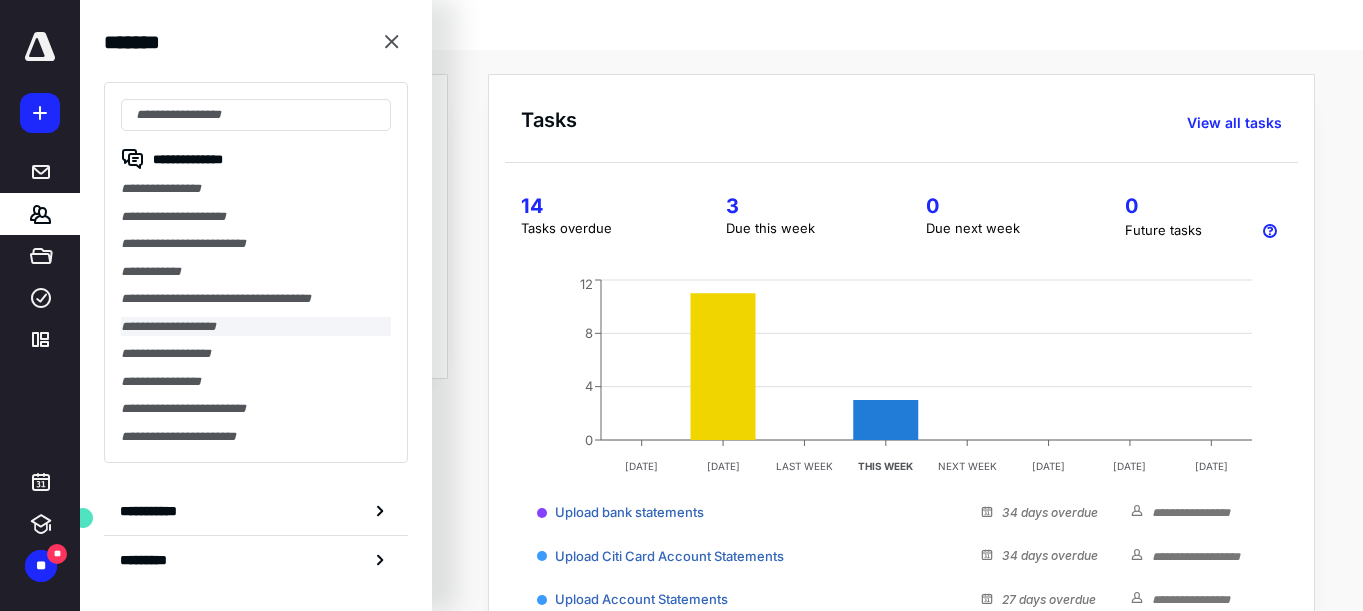 click on "**********" at bounding box center (256, 327) 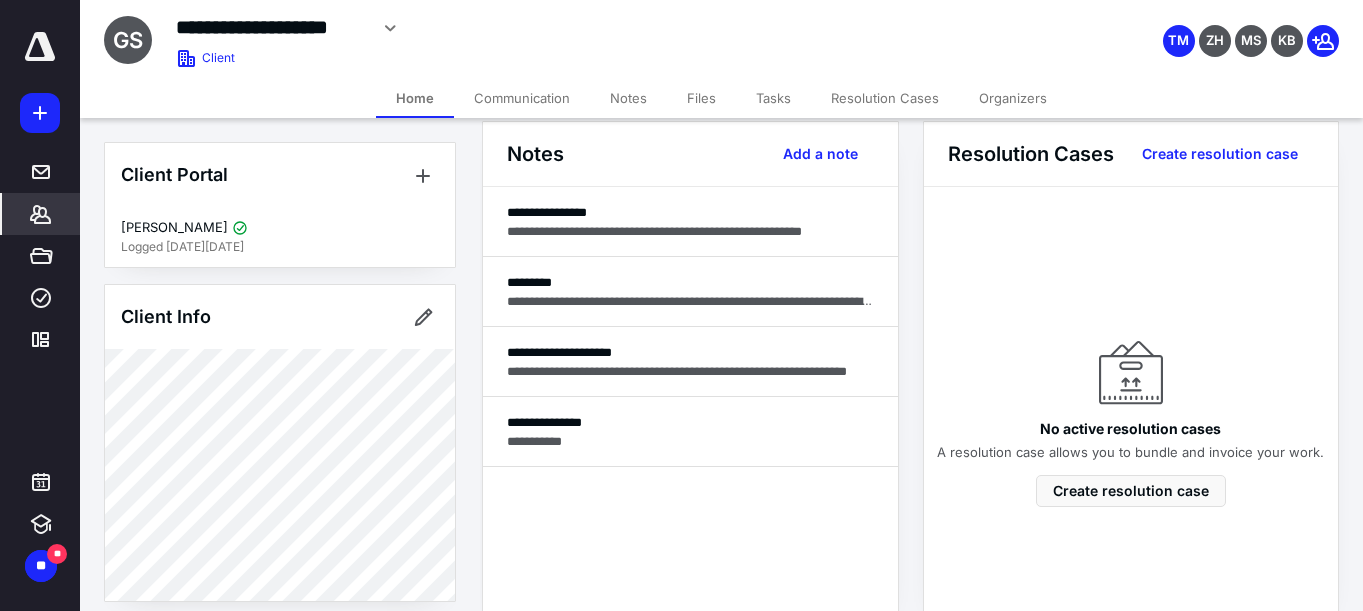 scroll, scrollTop: 526, scrollLeft: 0, axis: vertical 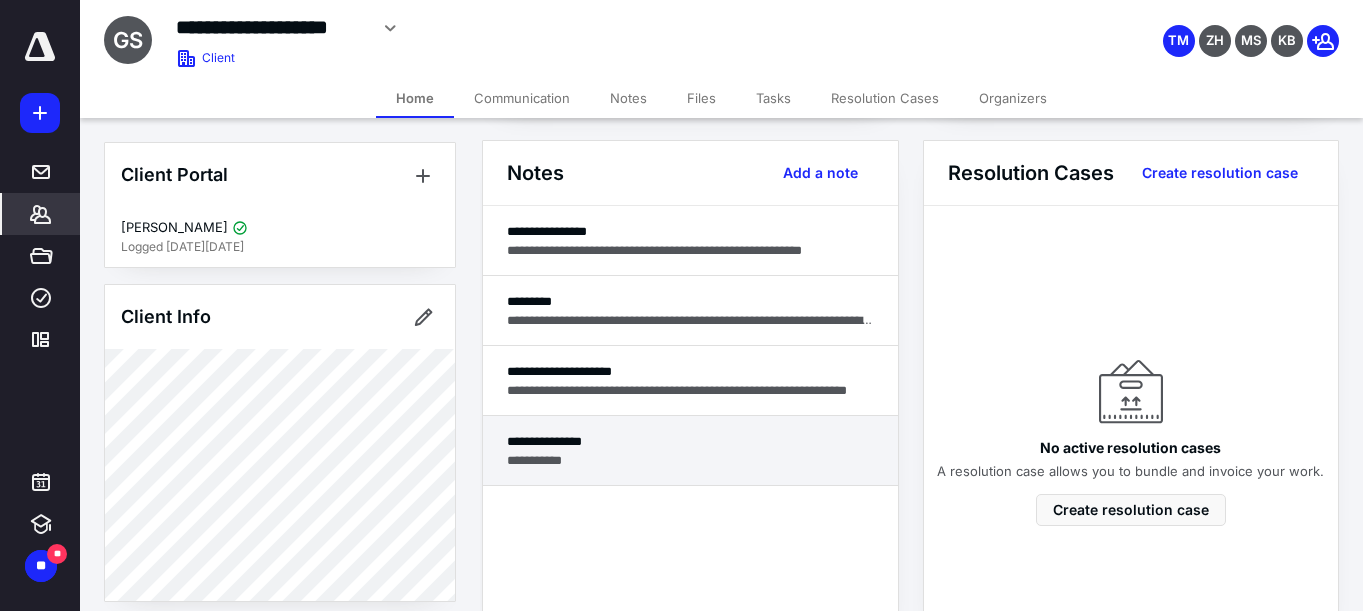 click on "**********" at bounding box center (690, 451) 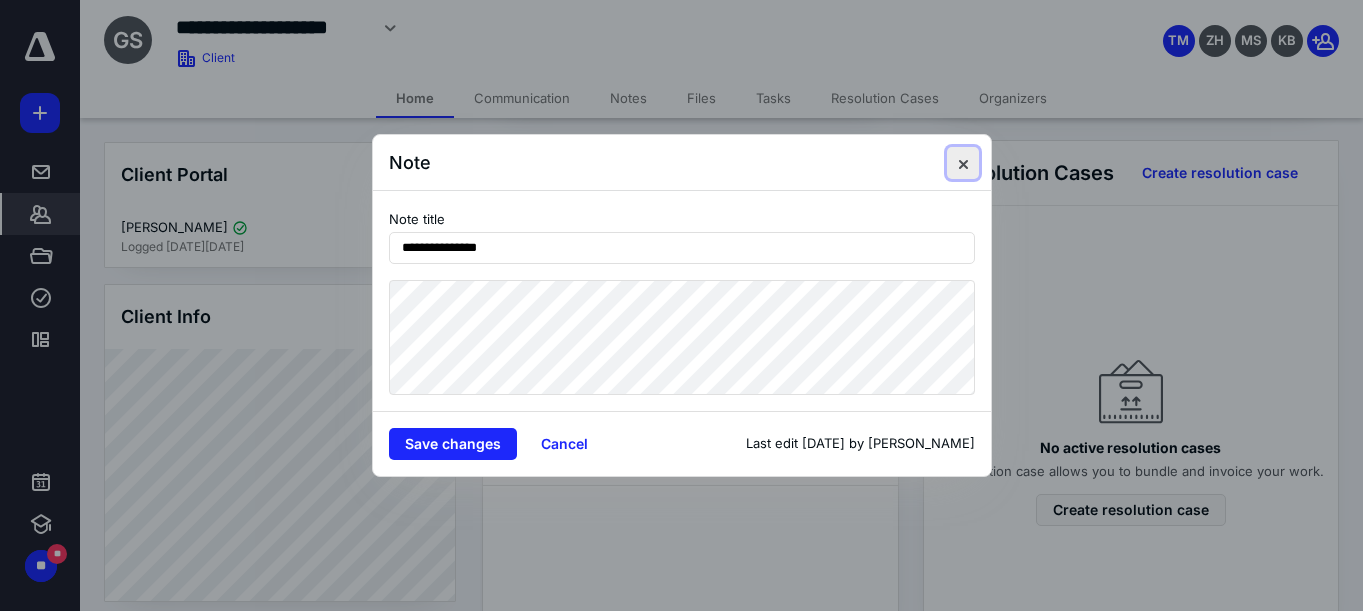 click at bounding box center [963, 163] 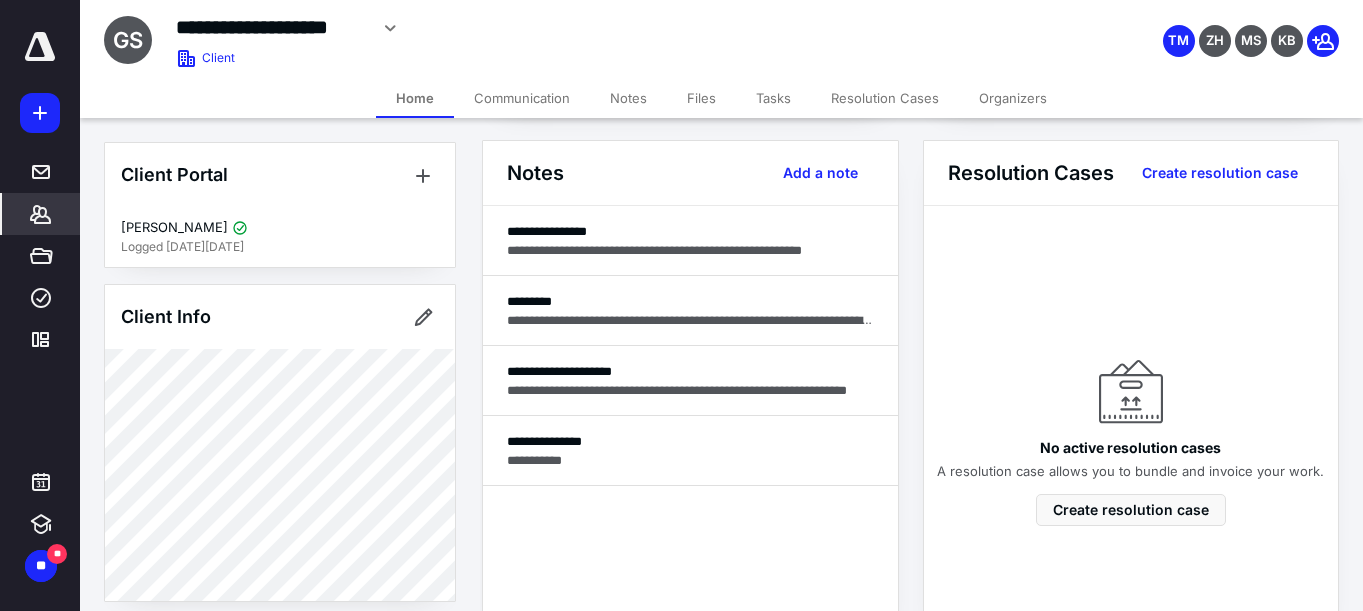click on "Files" at bounding box center (701, 98) 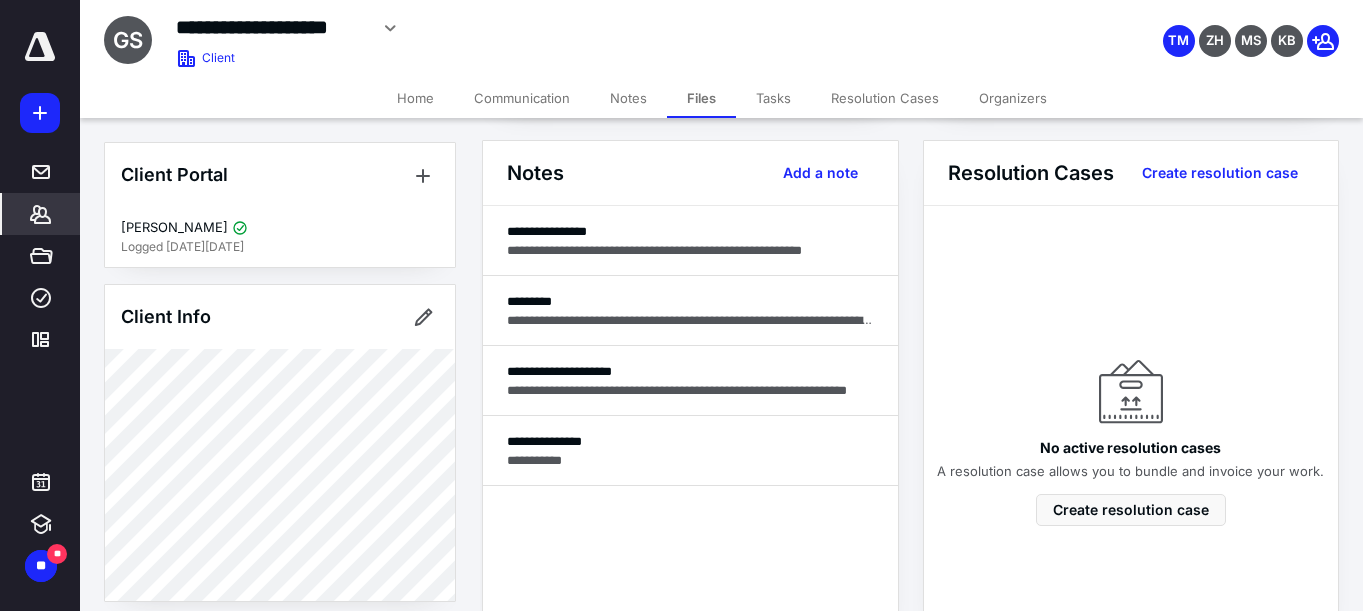 scroll, scrollTop: 0, scrollLeft: 0, axis: both 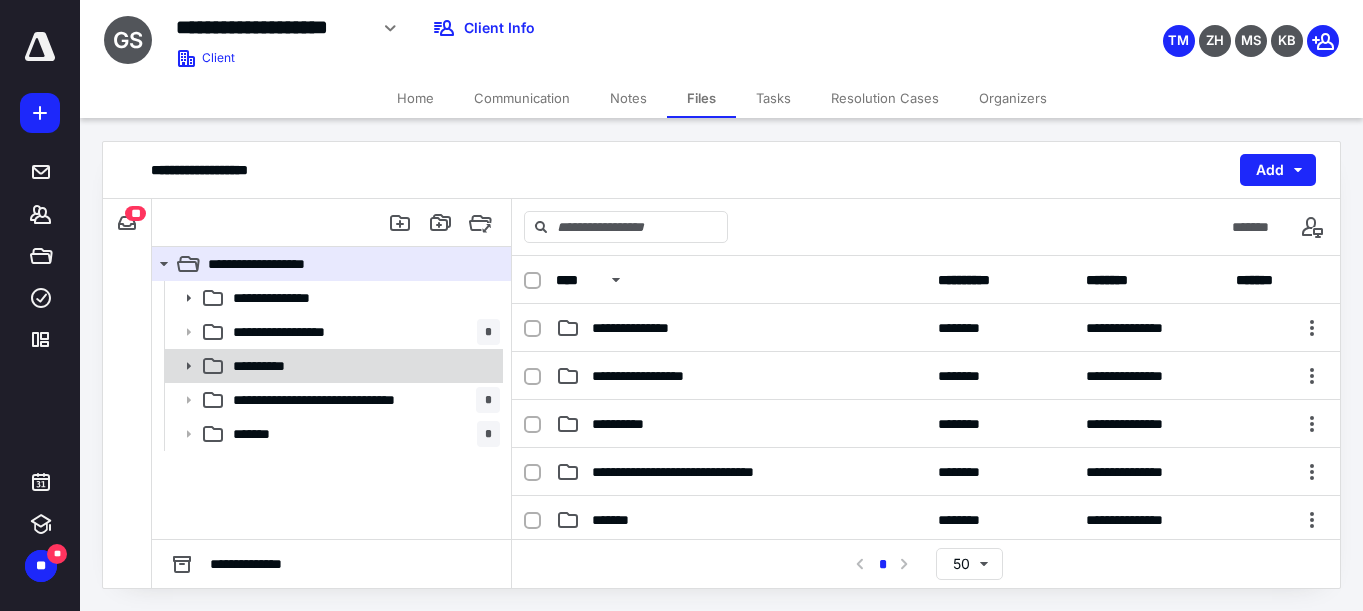 click on "**********" at bounding box center (266, 366) 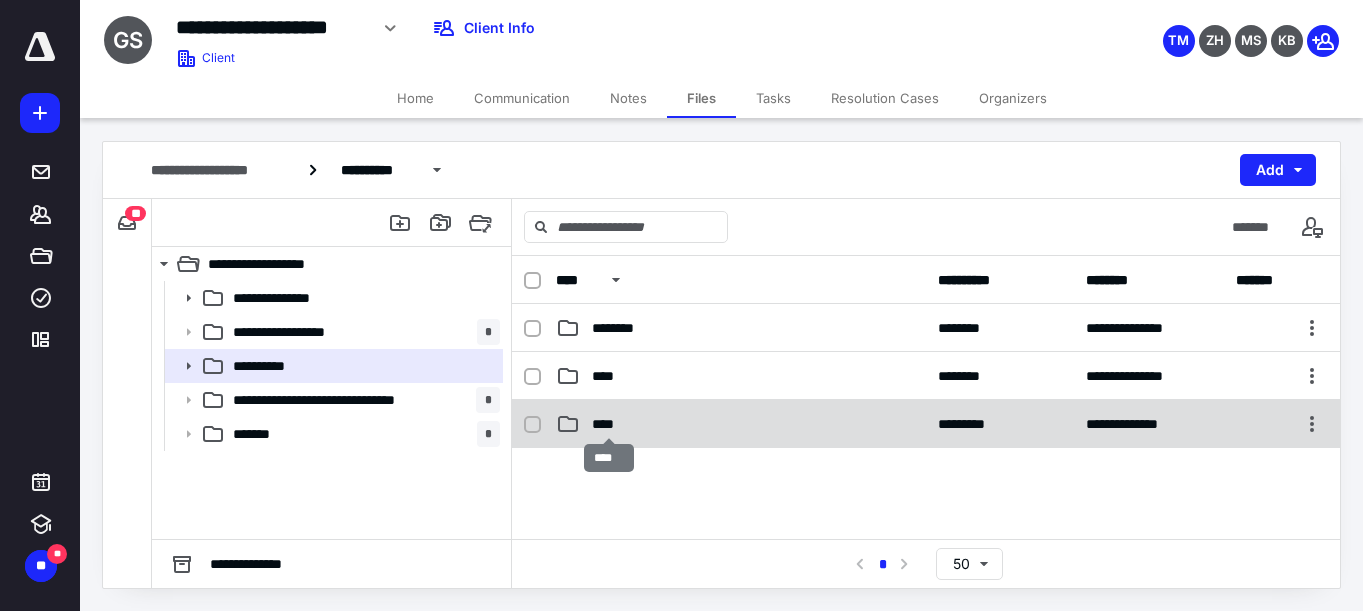 click on "****" at bounding box center (609, 424) 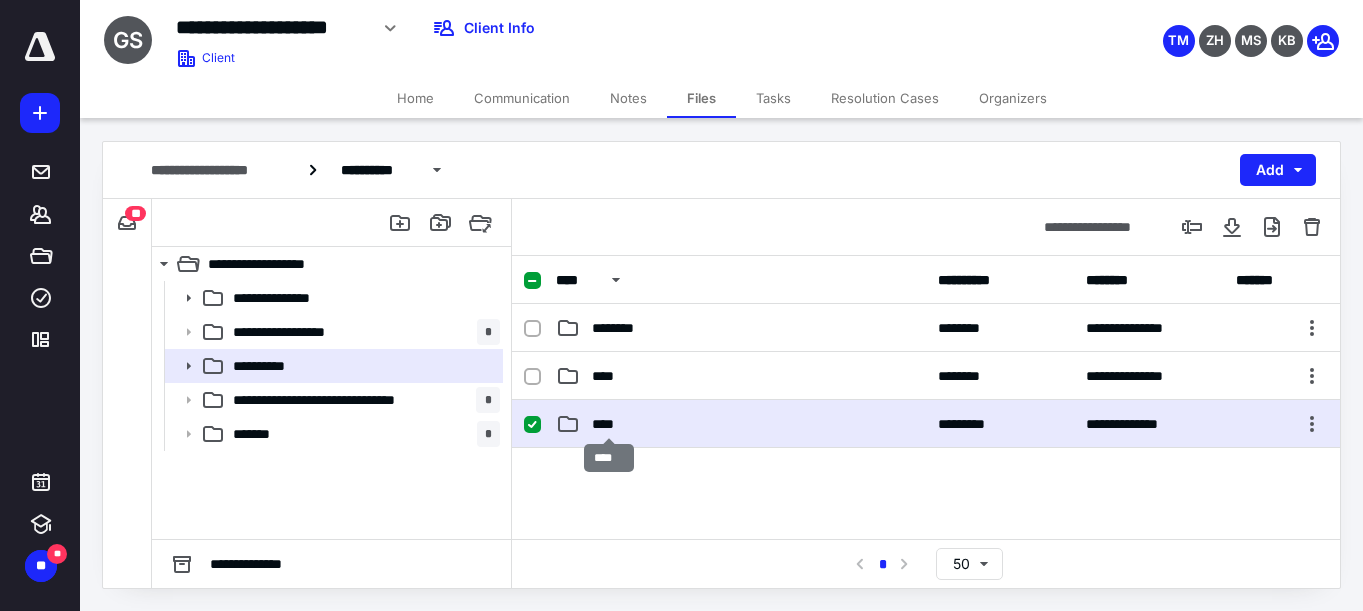 click on "****" at bounding box center [609, 424] 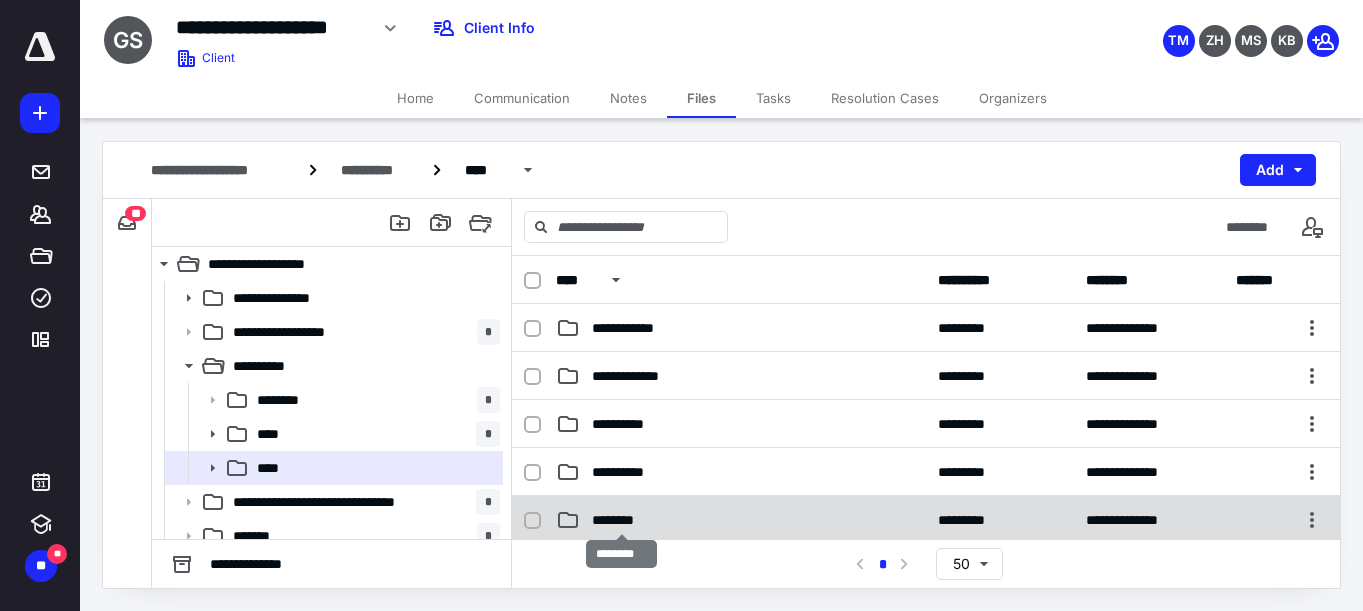 click on "********" at bounding box center (622, 520) 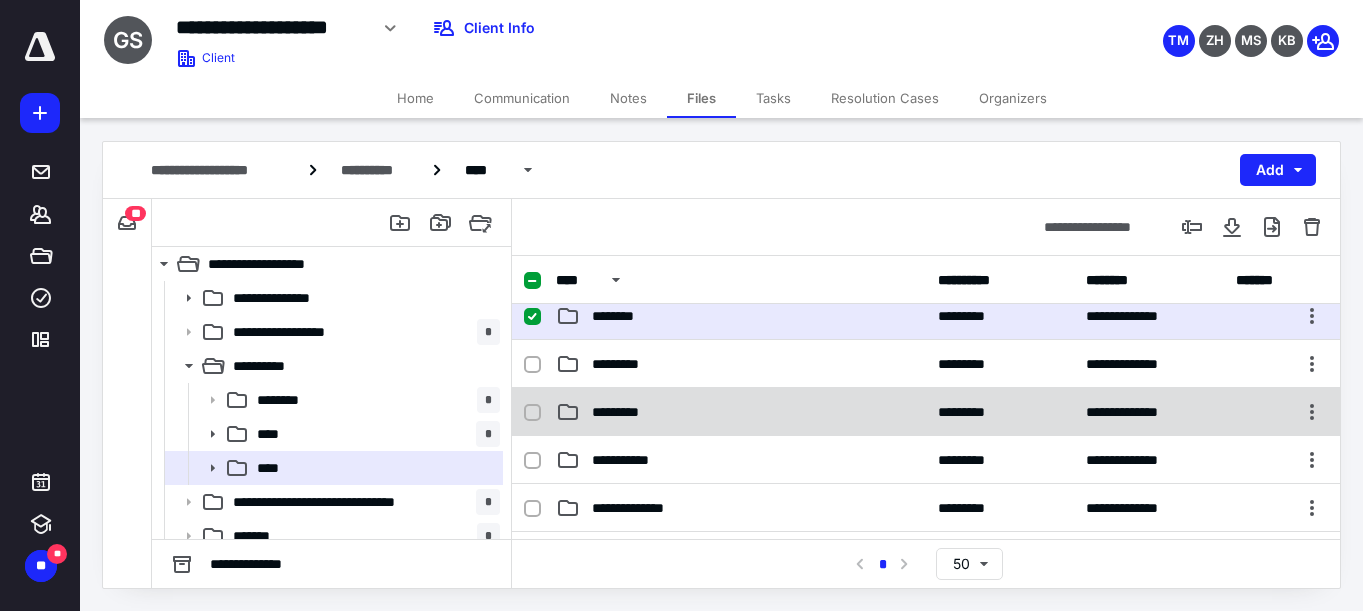 scroll, scrollTop: 202, scrollLeft: 0, axis: vertical 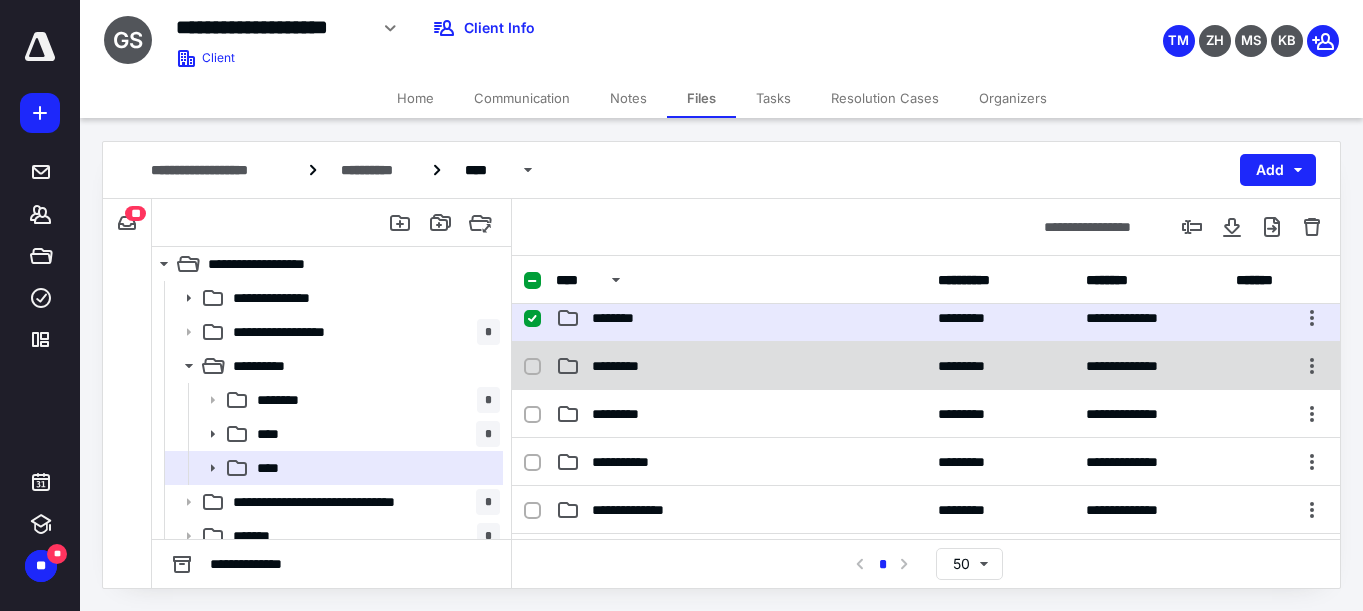 click on "*********" at bounding box center [741, 366] 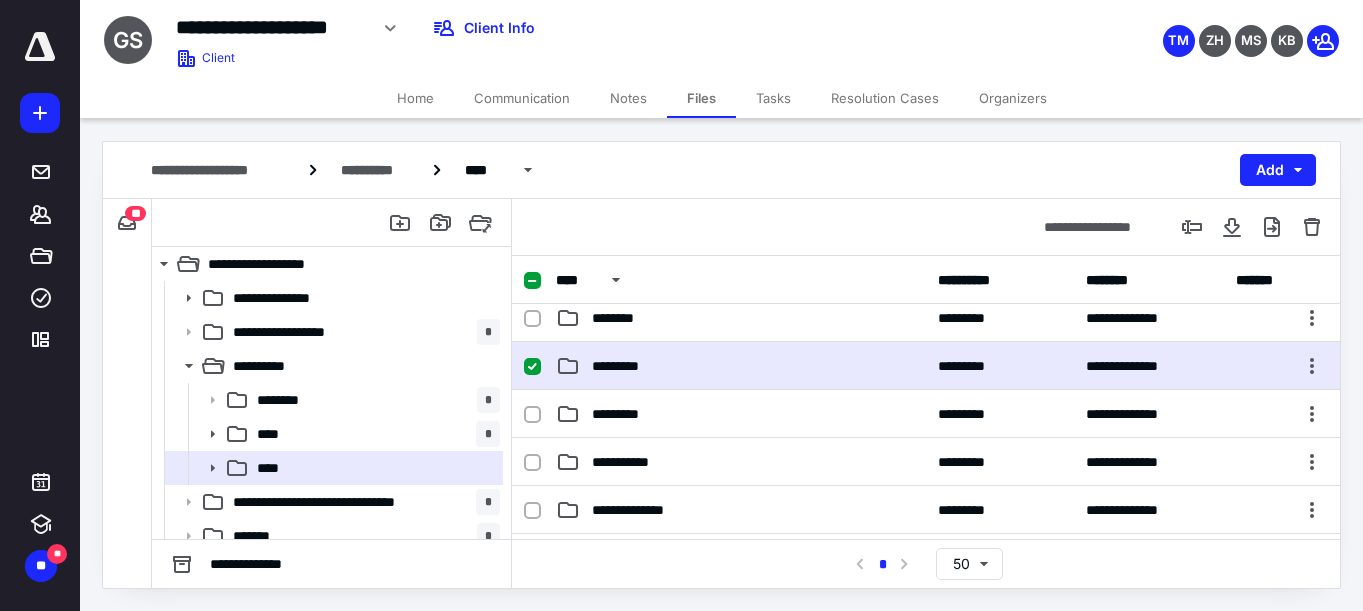 click on "*********" at bounding box center (741, 366) 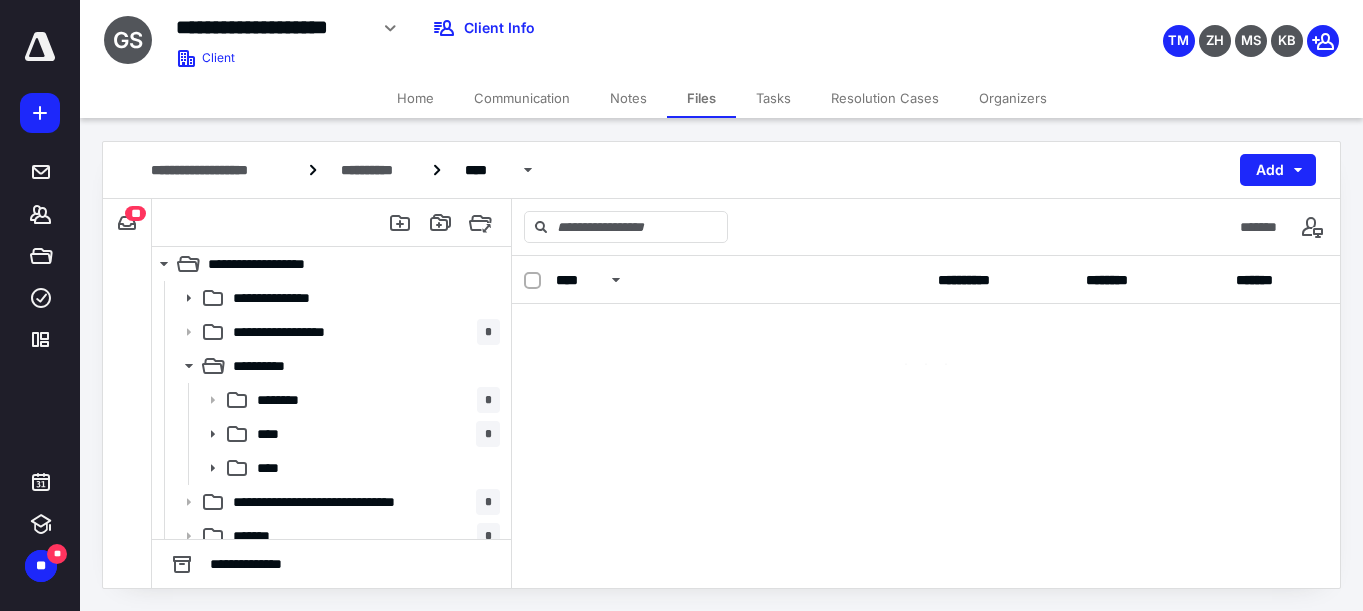 scroll, scrollTop: 0, scrollLeft: 0, axis: both 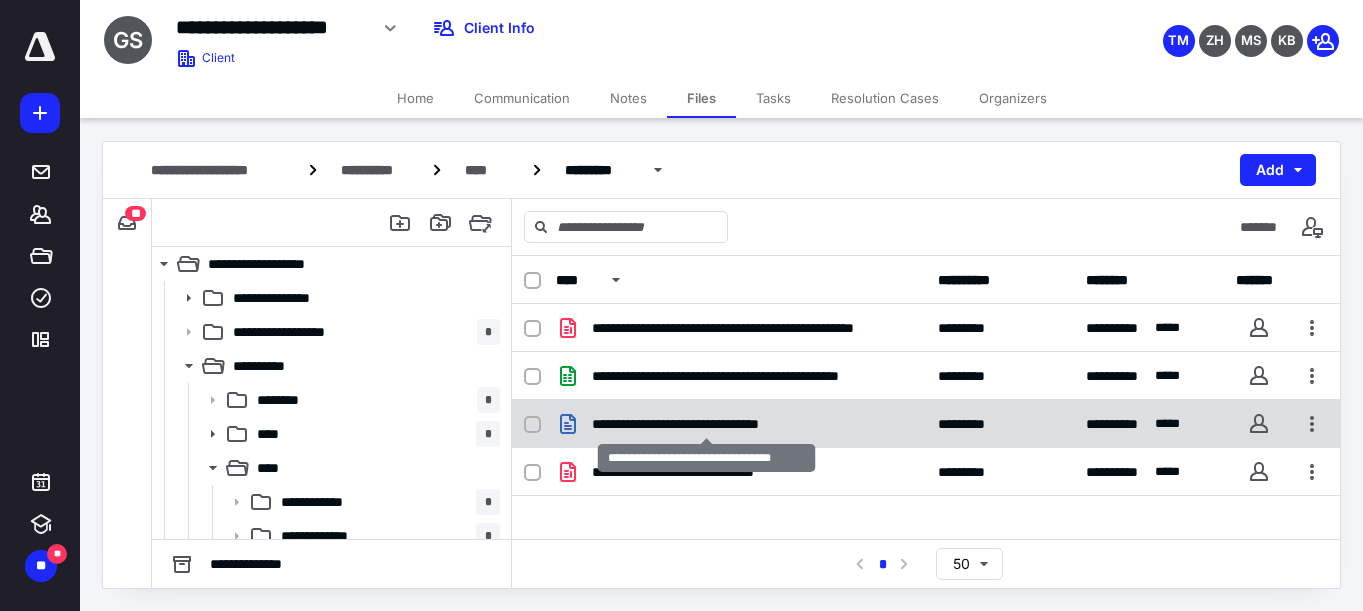 click on "**********" at bounding box center (706, 424) 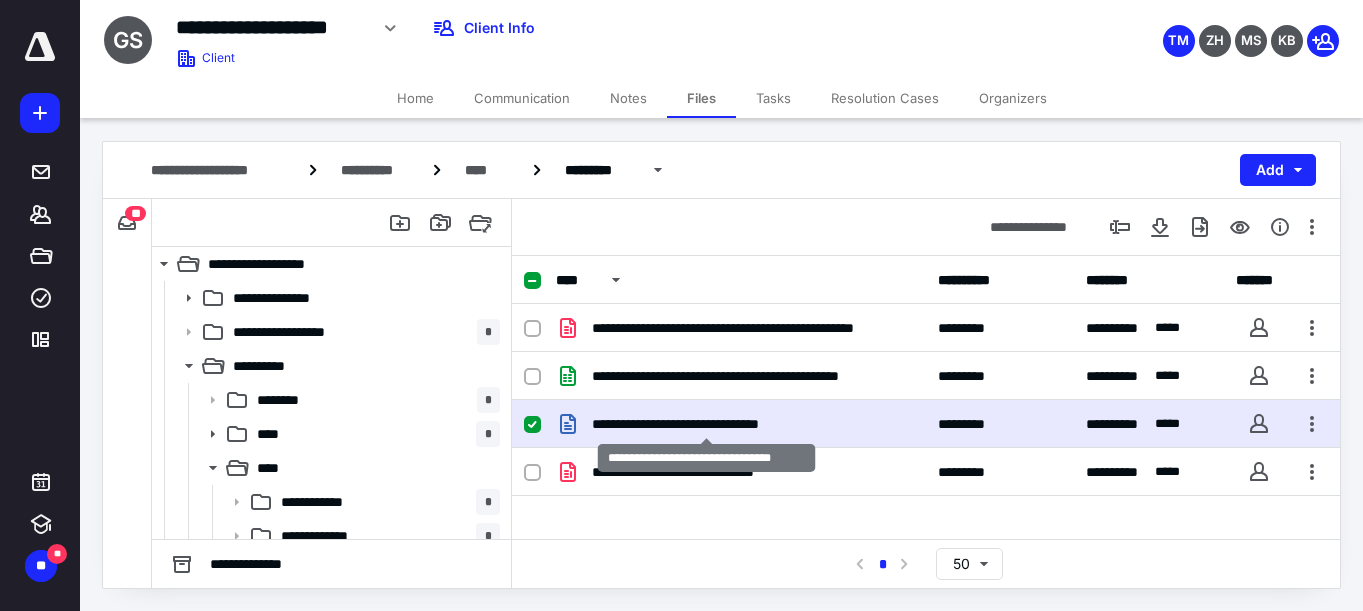 click on "**********" at bounding box center (706, 424) 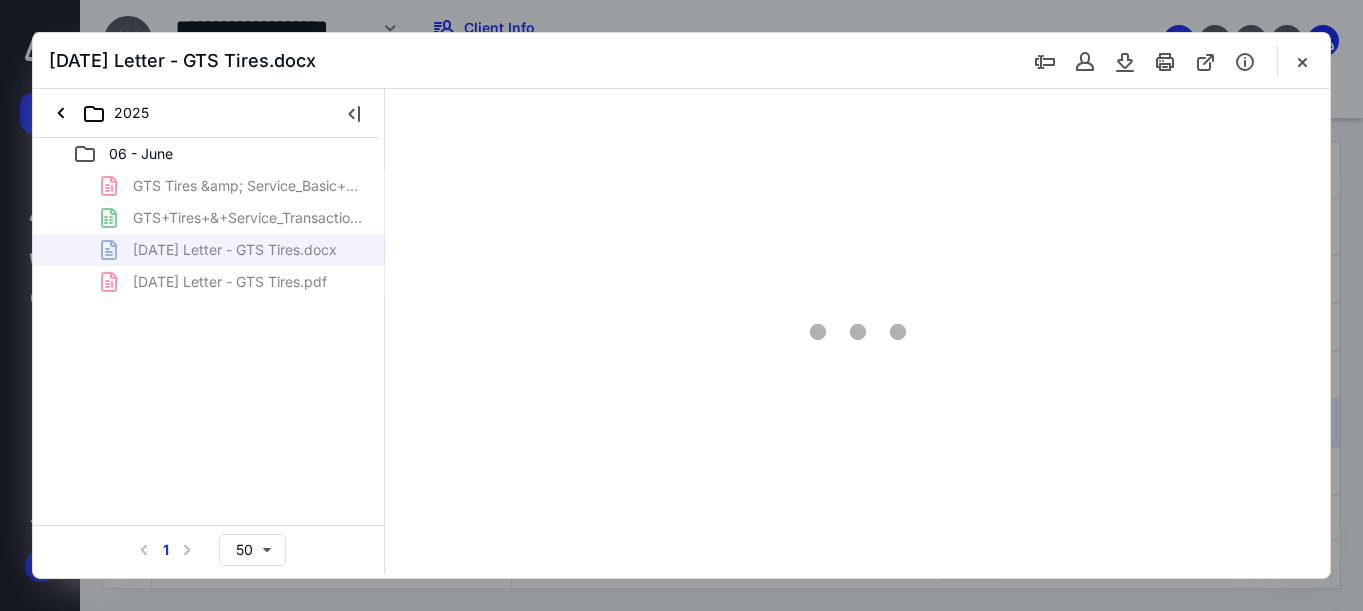 scroll, scrollTop: 0, scrollLeft: 0, axis: both 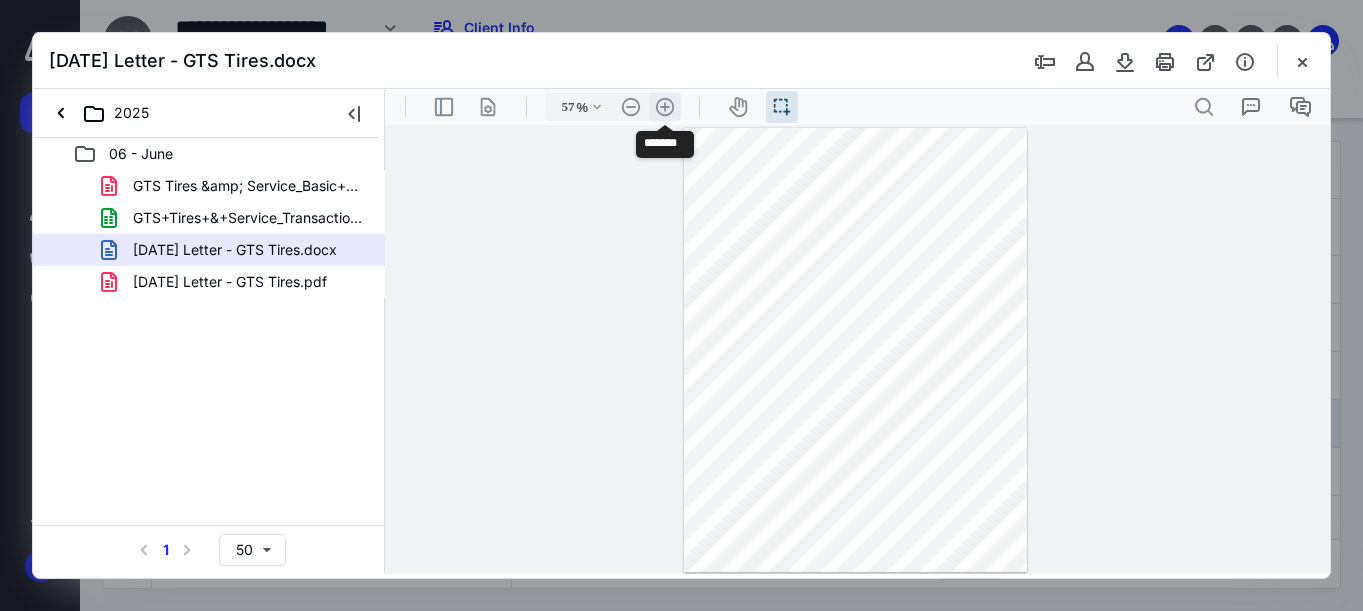 click on ".cls-1{fill:#abb0c4;} icon - header - zoom - in - line" at bounding box center (665, 107) 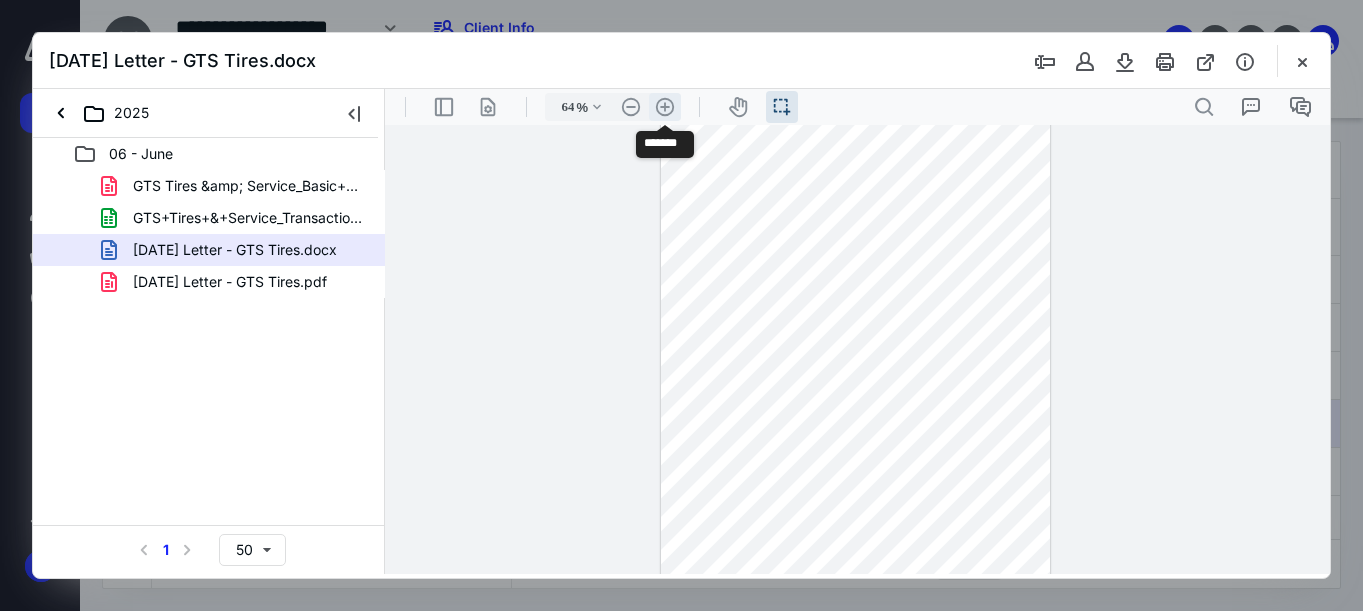 click on ".cls-1{fill:#abb0c4;} icon - header - zoom - in - line" at bounding box center (665, 107) 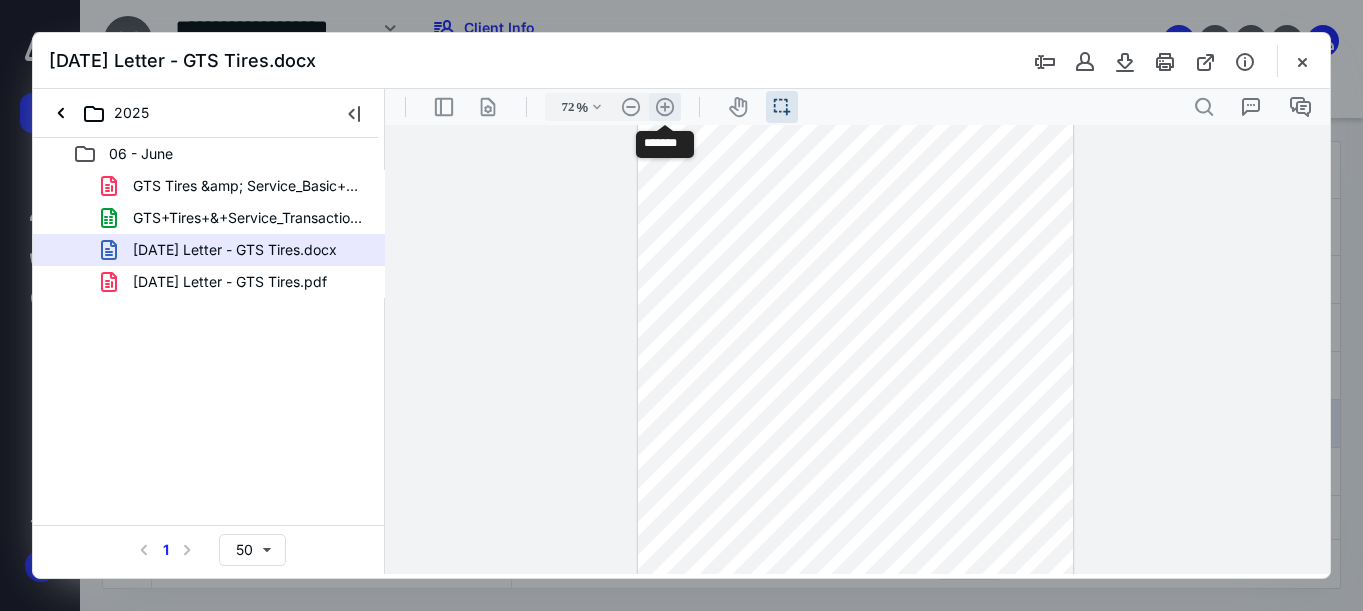 click on ".cls-1{fill:#abb0c4;} icon - header - zoom - in - line" at bounding box center [665, 107] 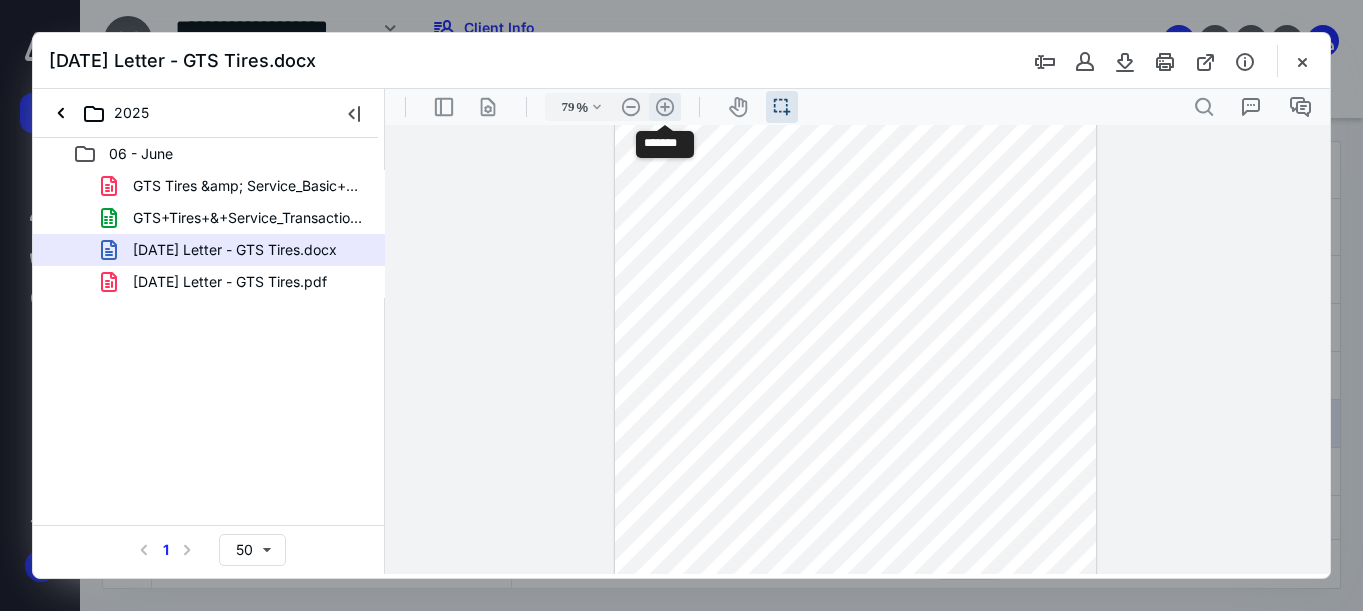 click on ".cls-1{fill:#abb0c4;} icon - header - zoom - in - line" at bounding box center (665, 107) 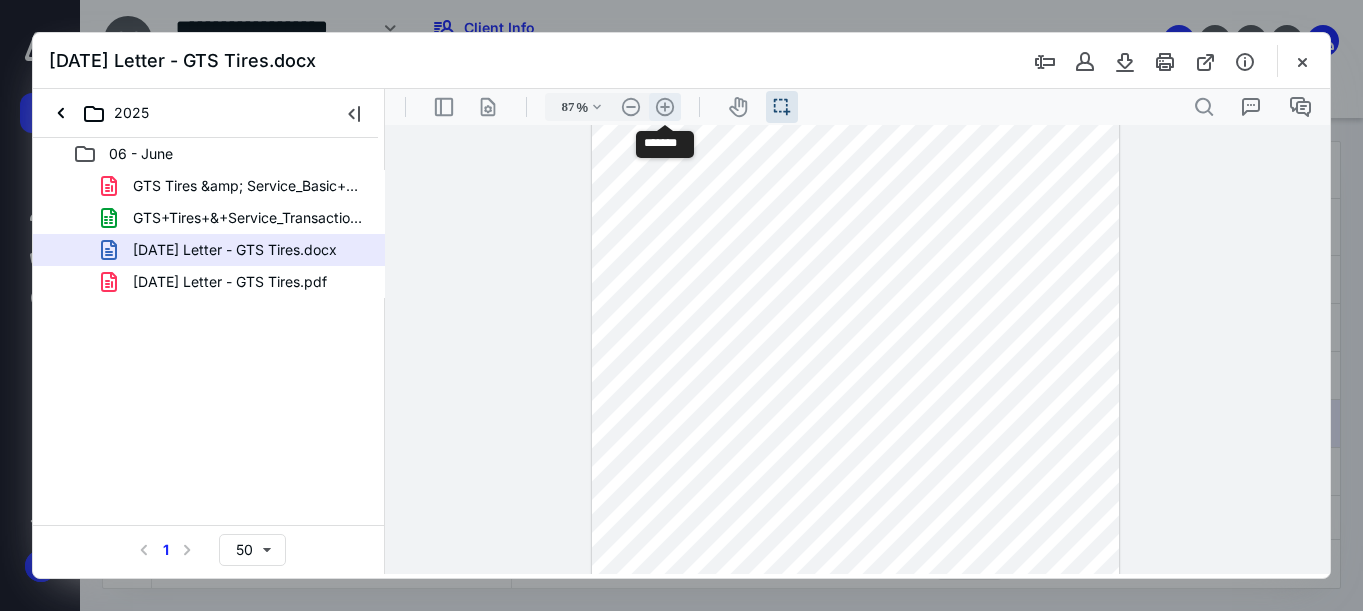 click on ".cls-1{fill:#abb0c4;} icon - header - zoom - in - line" at bounding box center [665, 107] 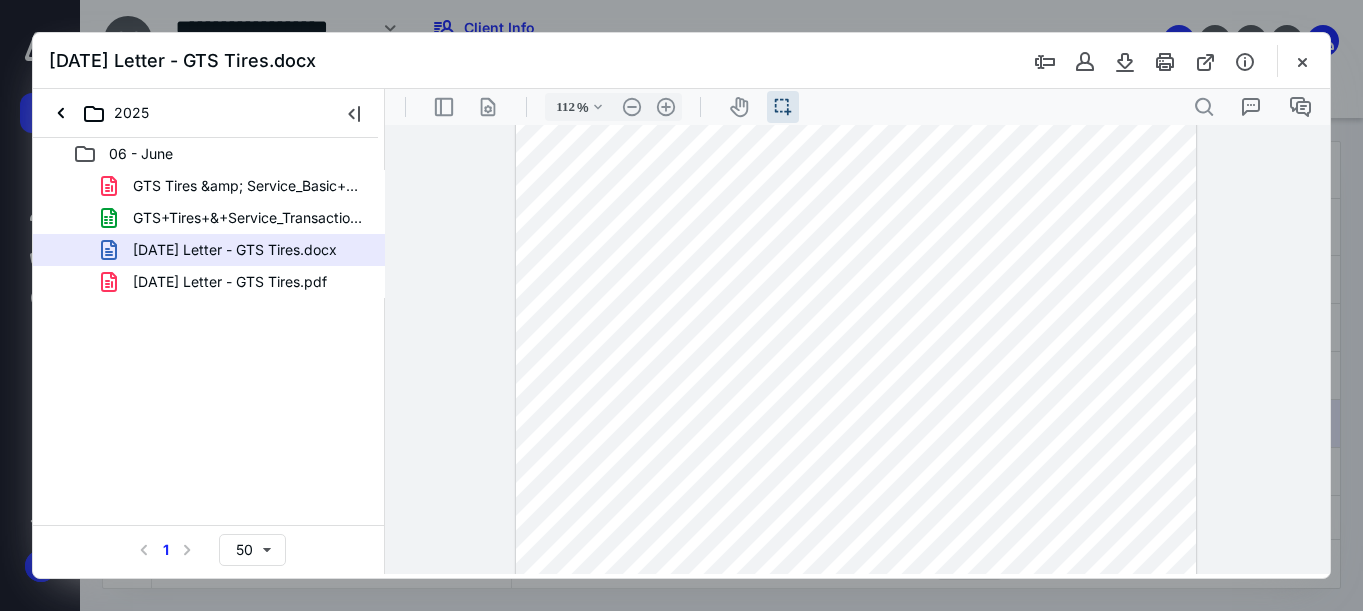 scroll, scrollTop: 0, scrollLeft: 0, axis: both 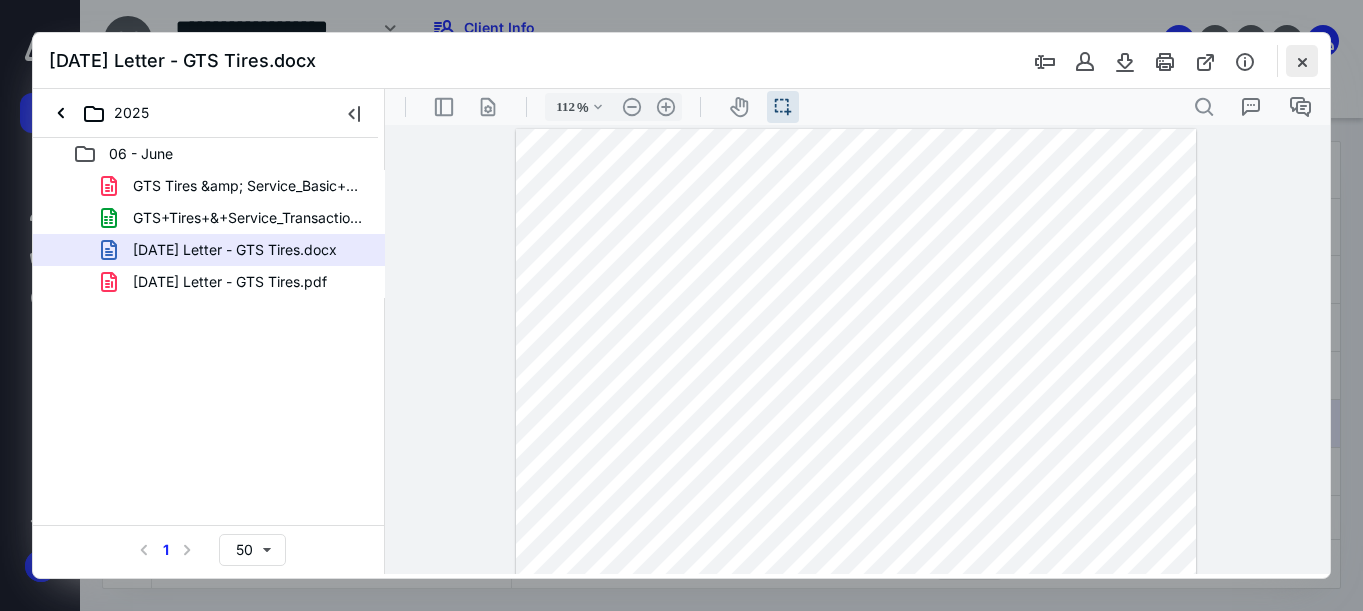 click at bounding box center [1302, 61] 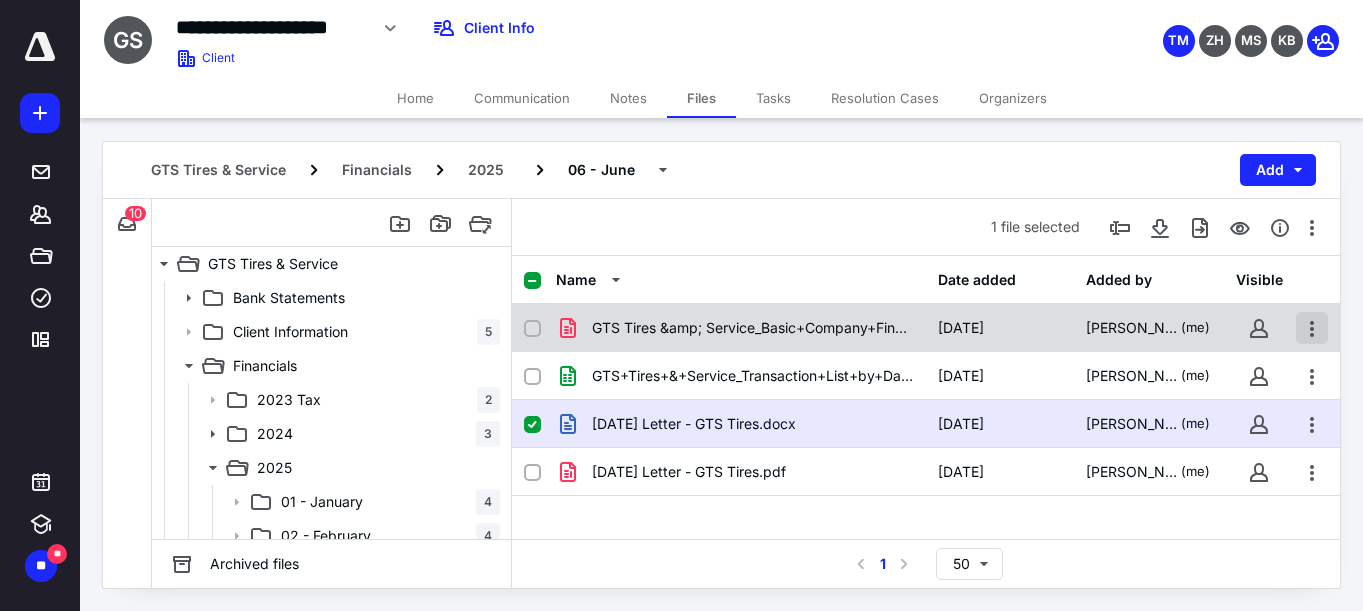 click at bounding box center [1312, 328] 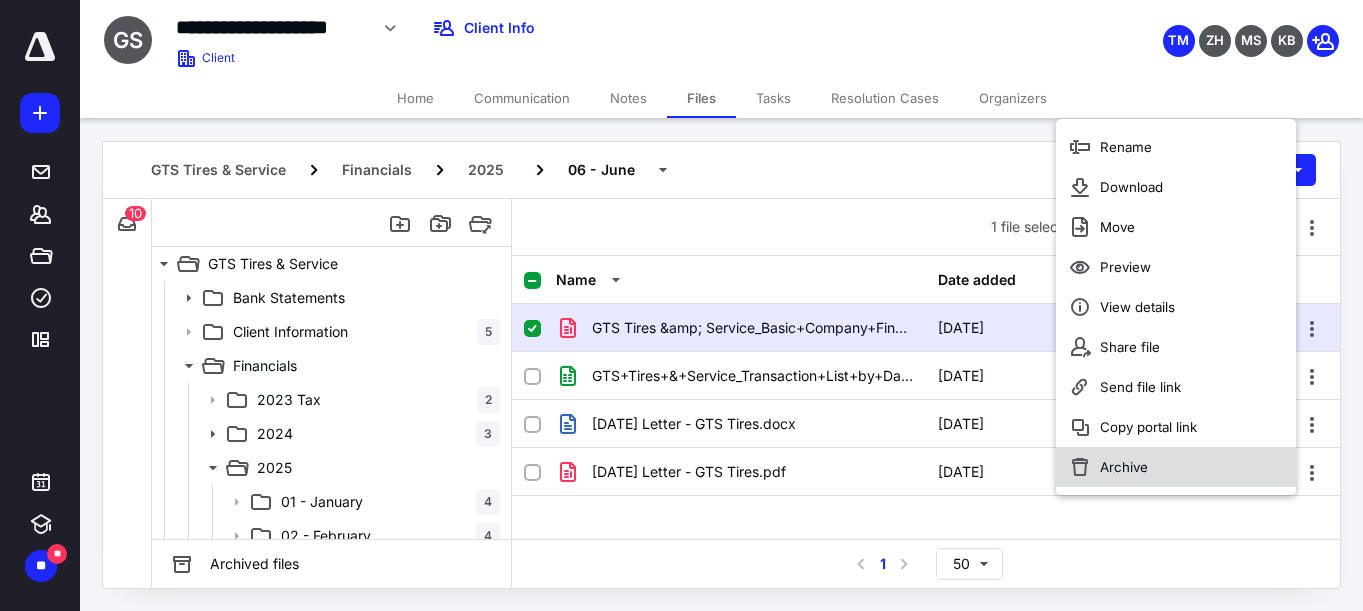 click on "Archive" at bounding box center [1176, 467] 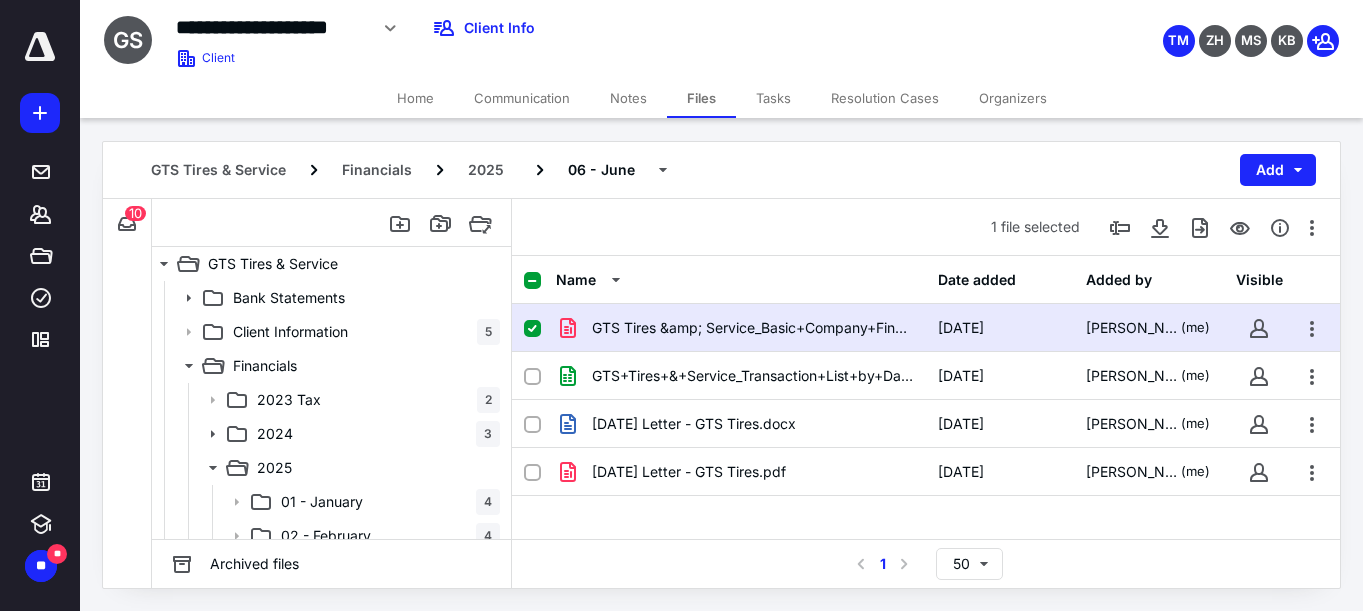 checkbox on "false" 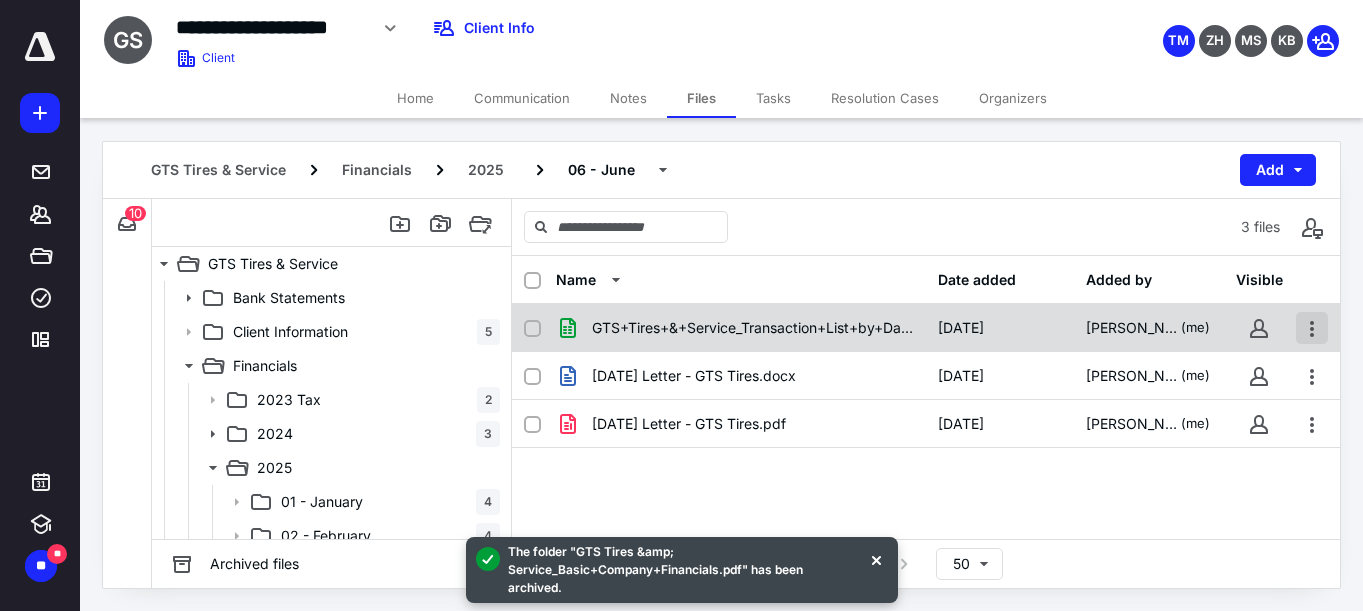 click at bounding box center (1312, 328) 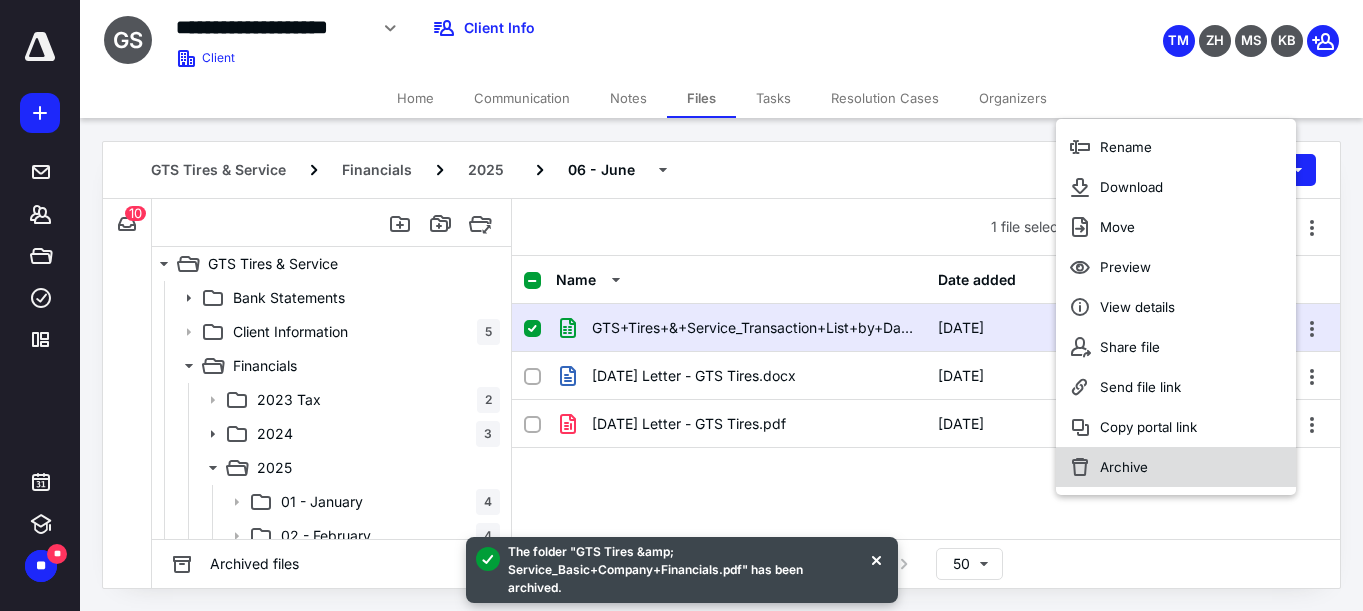 click on "Archive" at bounding box center (1176, 467) 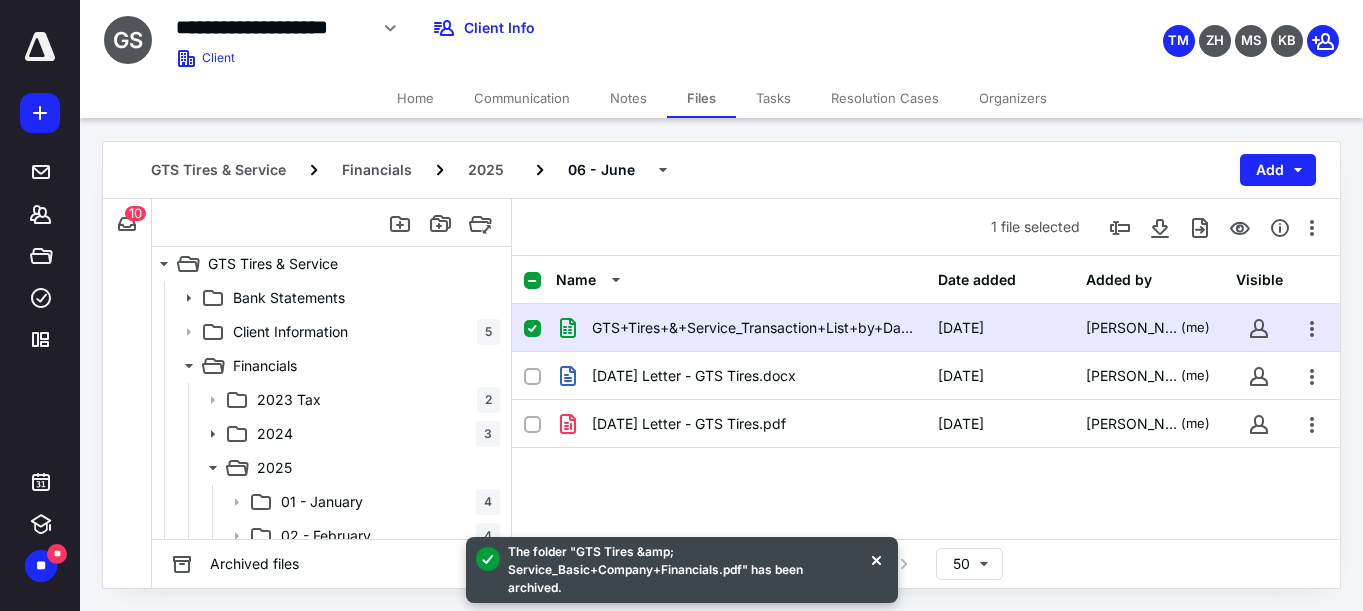 checkbox on "false" 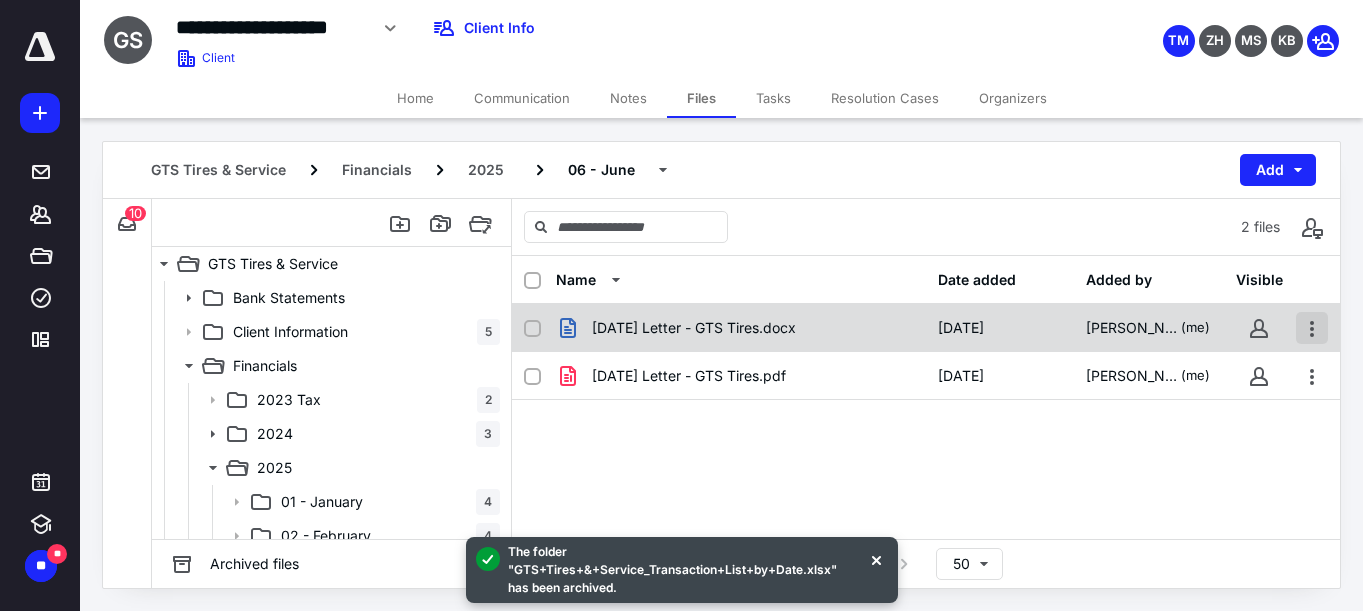click at bounding box center (1312, 328) 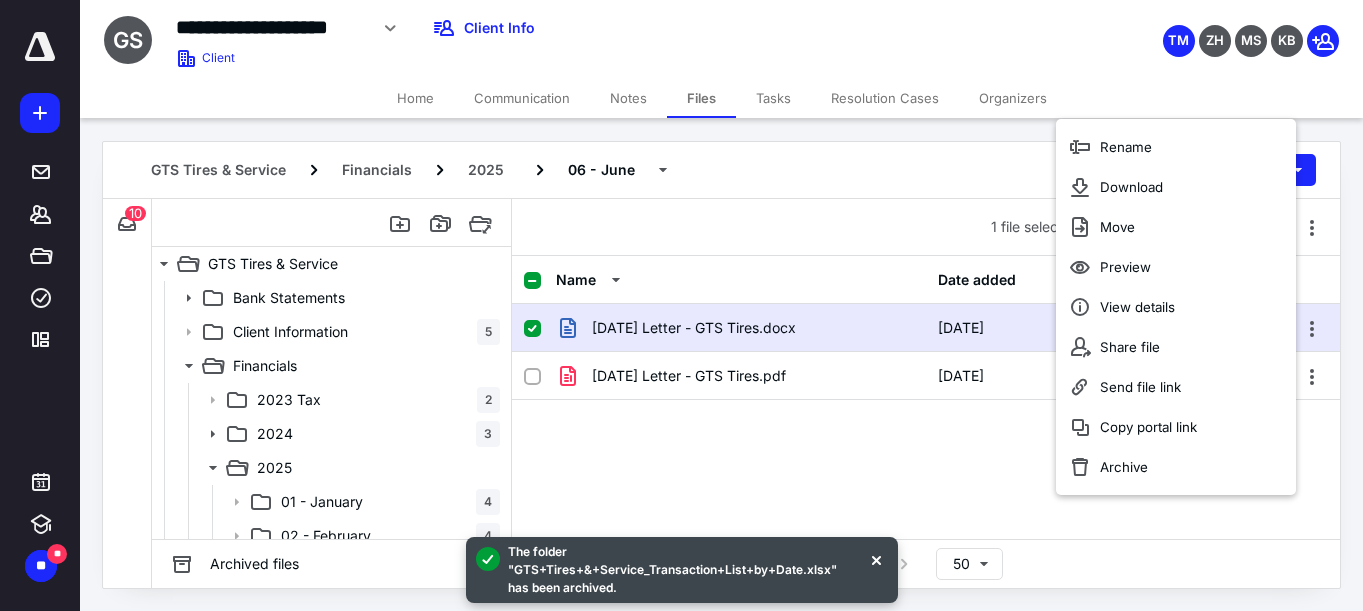 click on "[DATE] Letter - GTS Tires.docx [DATE] [PERSON_NAME]  (me) [DATE] Letter - GTS Tires.pdf [DATE] [PERSON_NAME]  (me)" at bounding box center [926, 454] 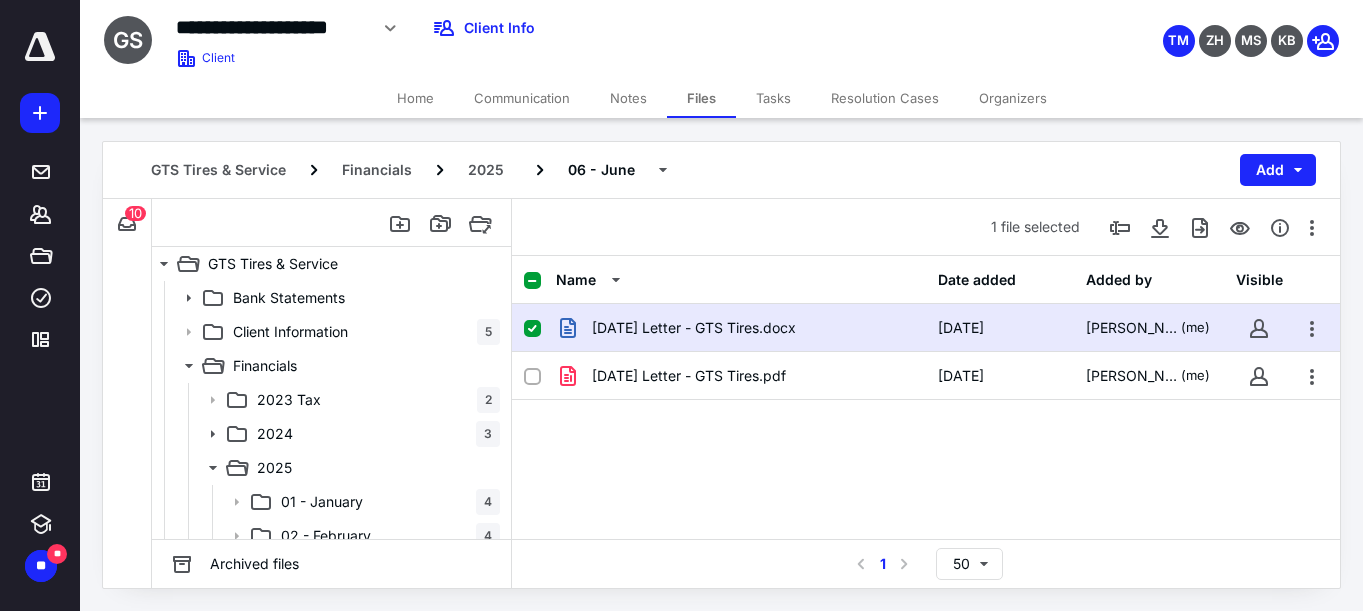 click on "[DATE] Letter - GTS Tires.docx [DATE] [PERSON_NAME]  (me) [DATE] Letter - GTS Tires.pdf [DATE] [PERSON_NAME]  (me)" at bounding box center [926, 454] 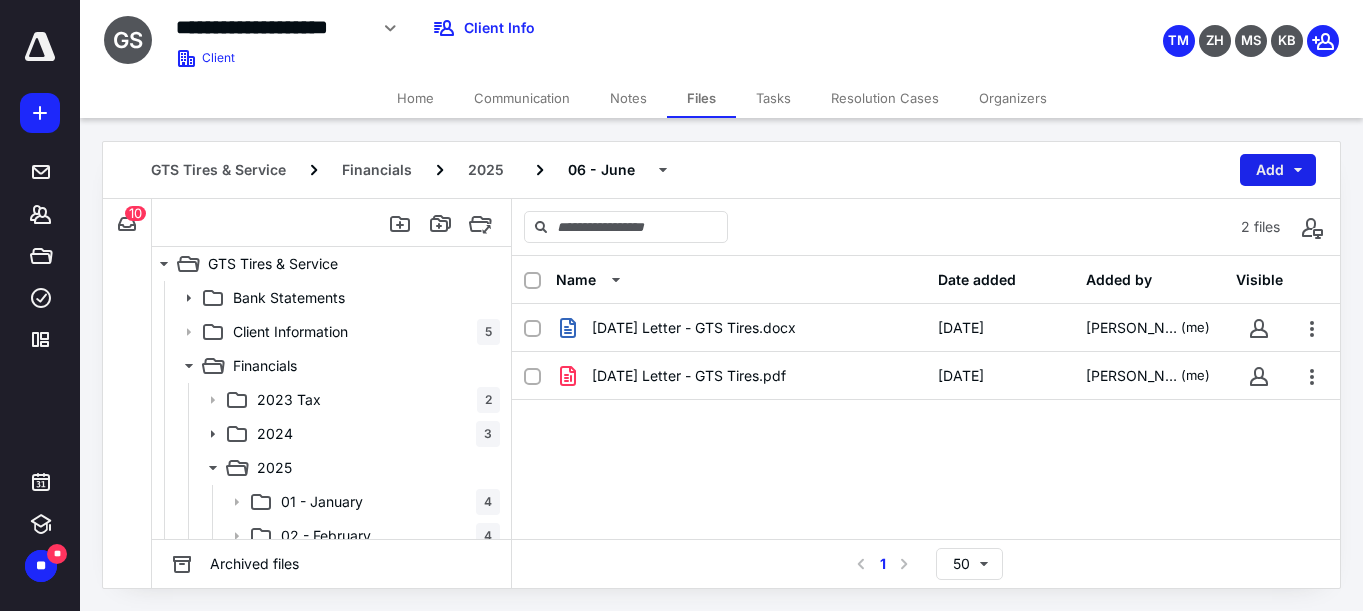 click on "Add" at bounding box center (1278, 170) 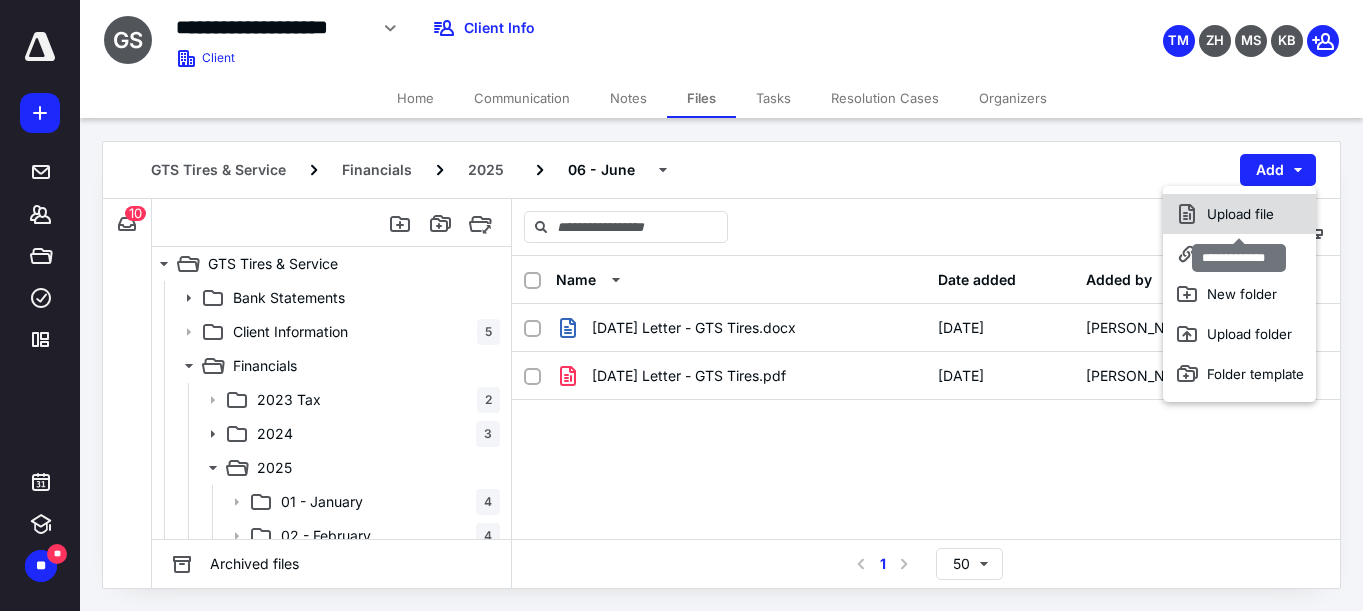 click on "Upload file" at bounding box center [1239, 214] 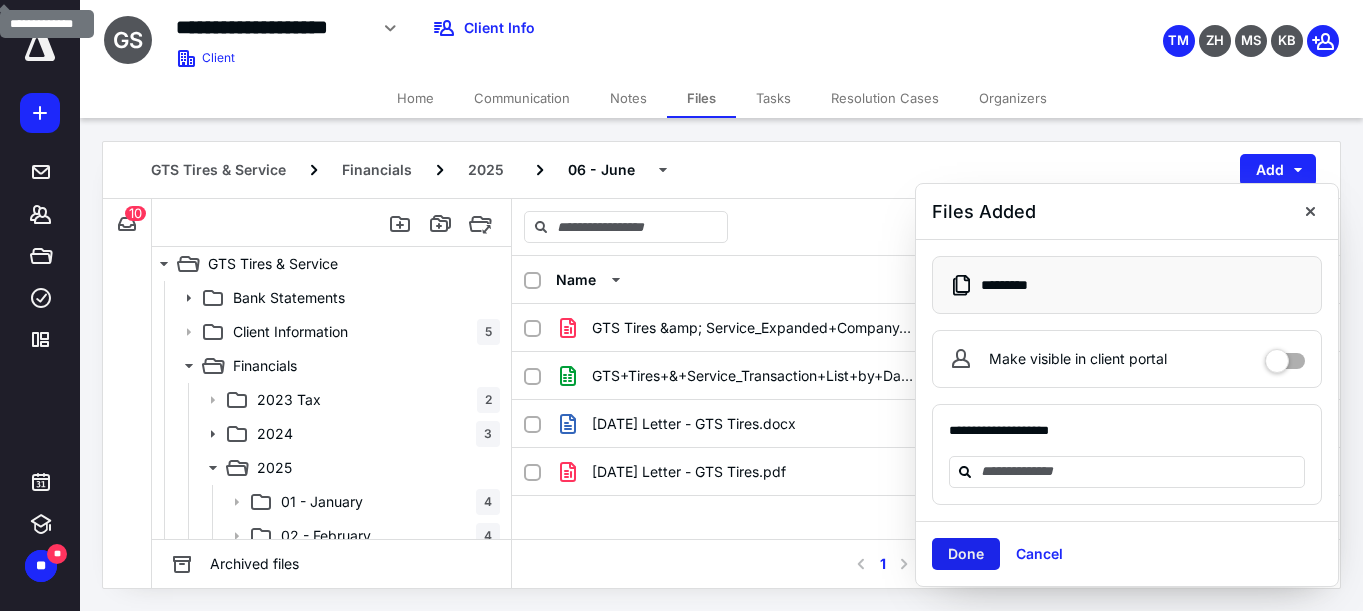 click on "Done" at bounding box center (966, 554) 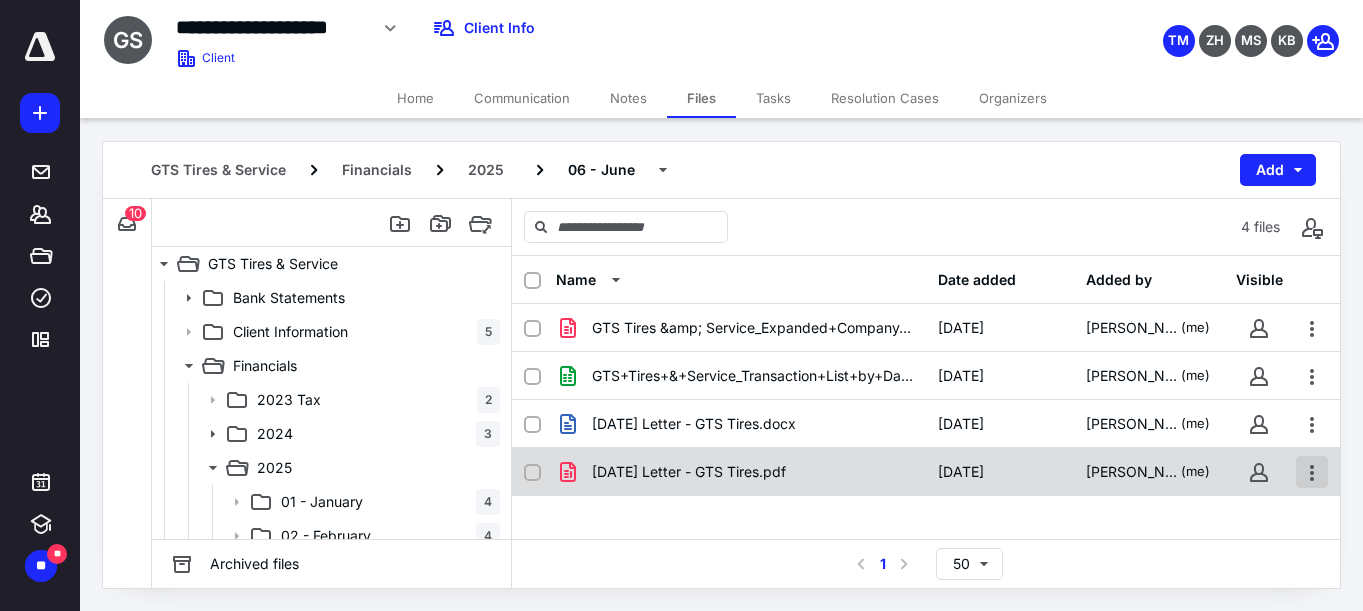 click at bounding box center [1312, 472] 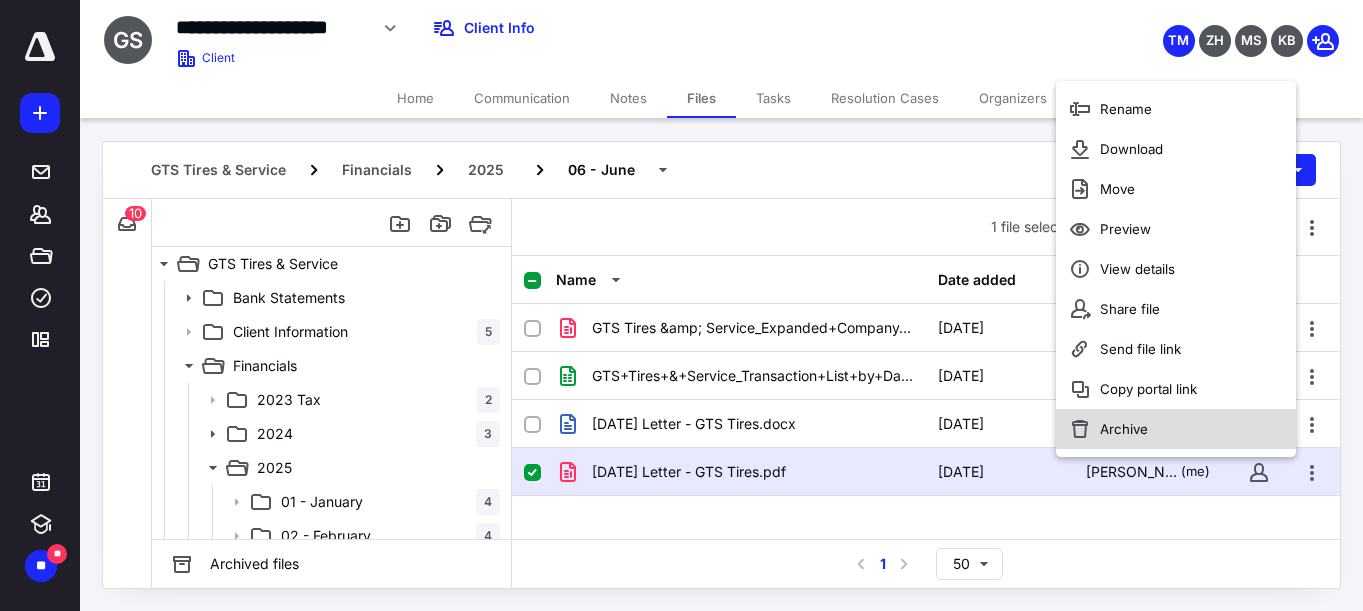 click on "Archive" at bounding box center [1176, 429] 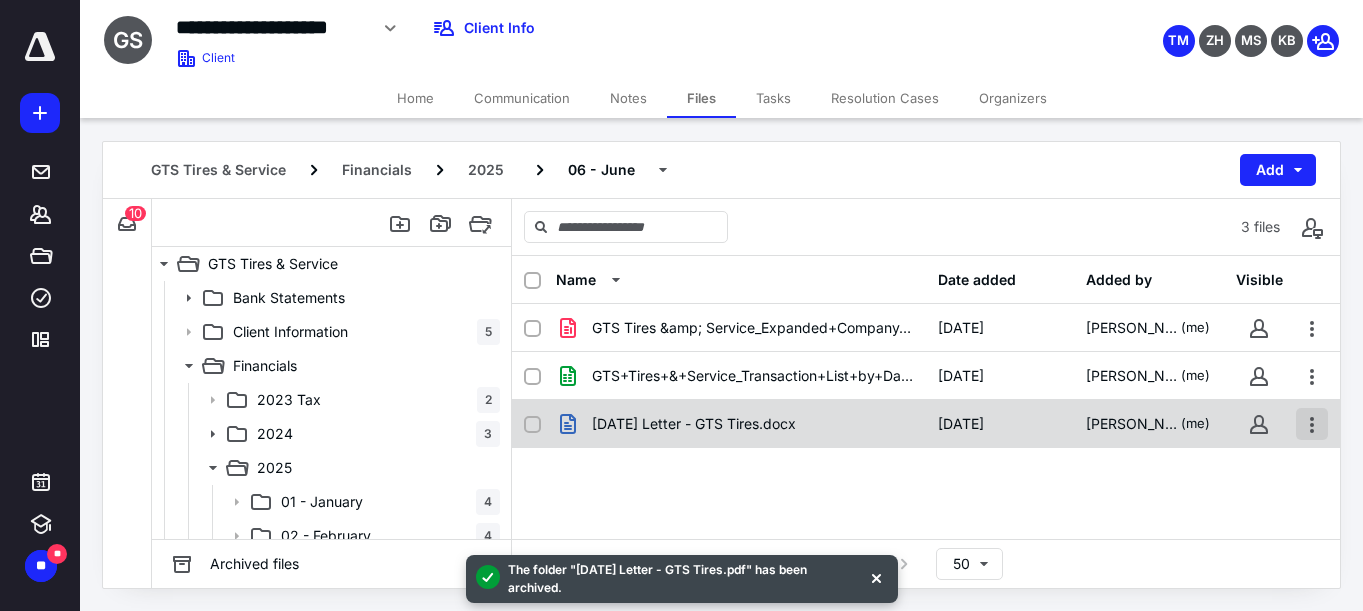 click at bounding box center (1312, 424) 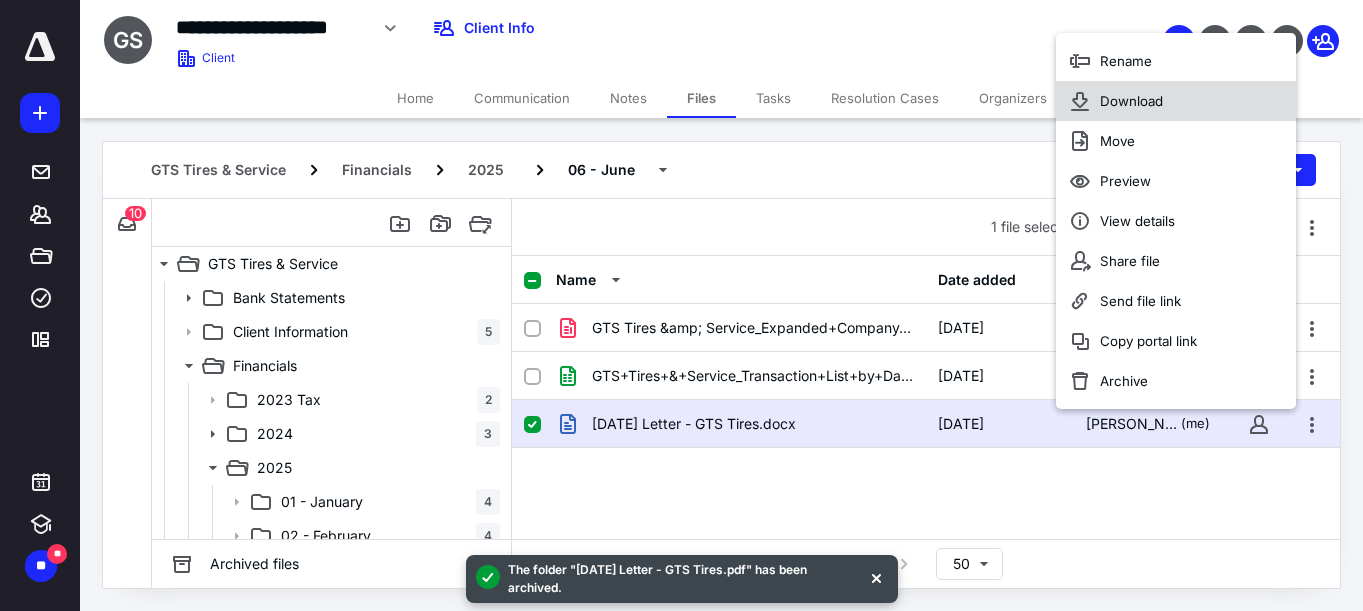 click on "Download" at bounding box center (1131, 101) 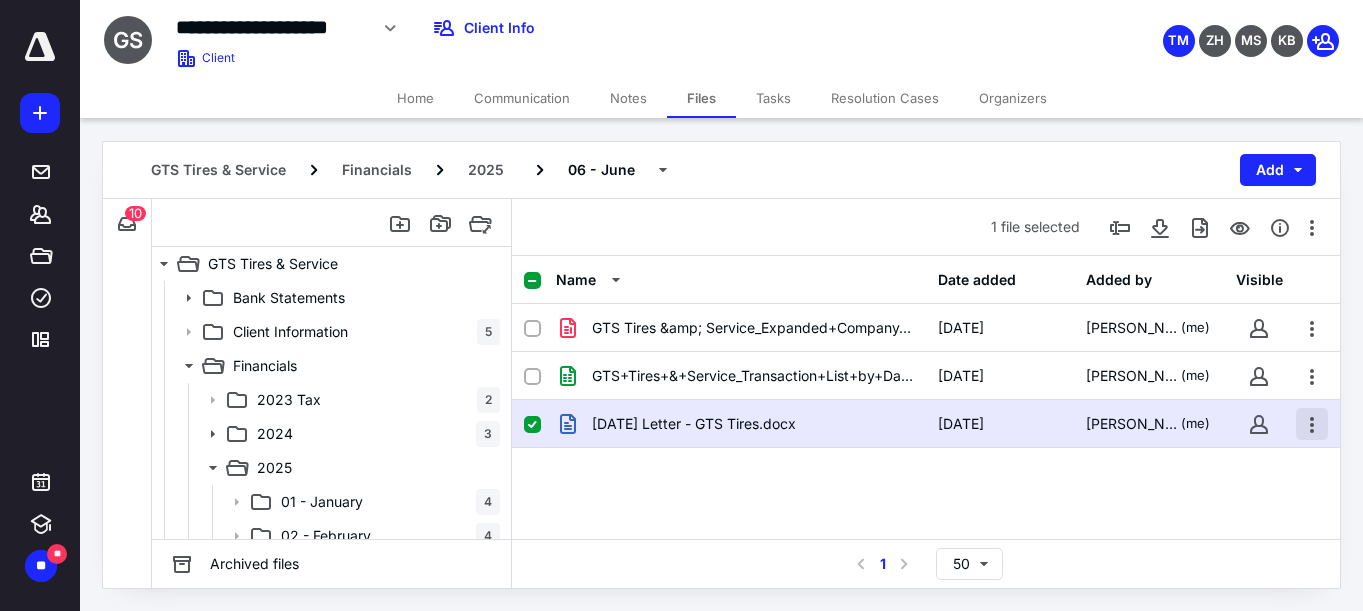 click at bounding box center (1312, 424) 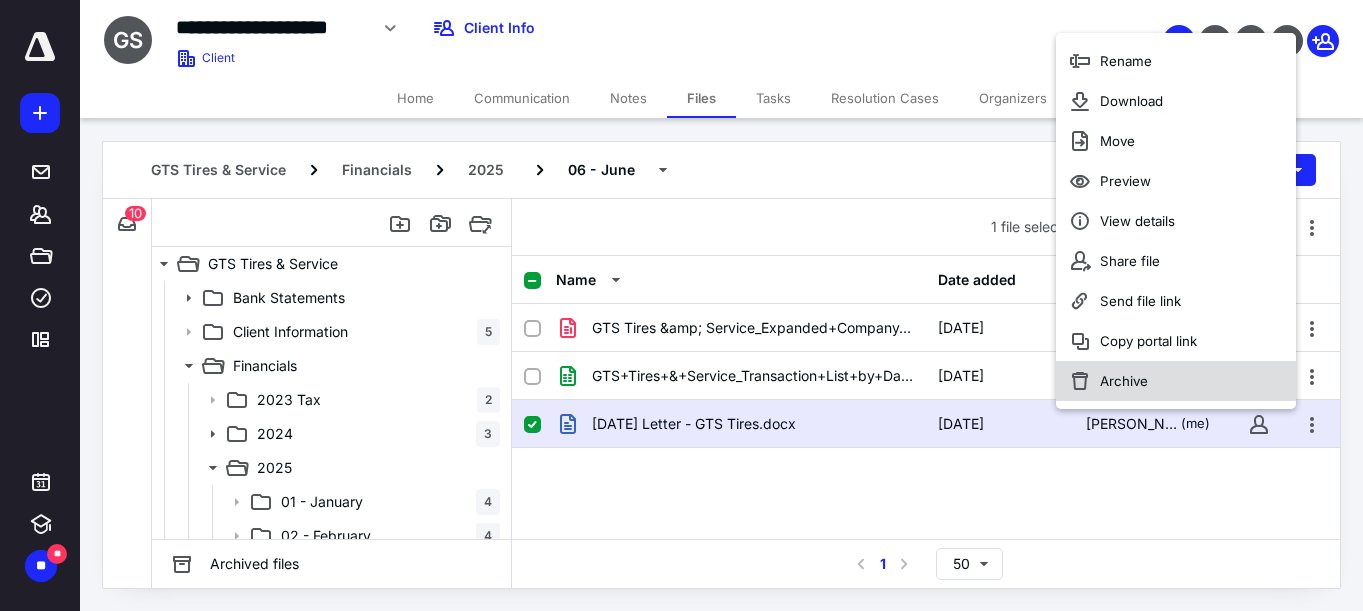 click on "Archive" at bounding box center (1176, 381) 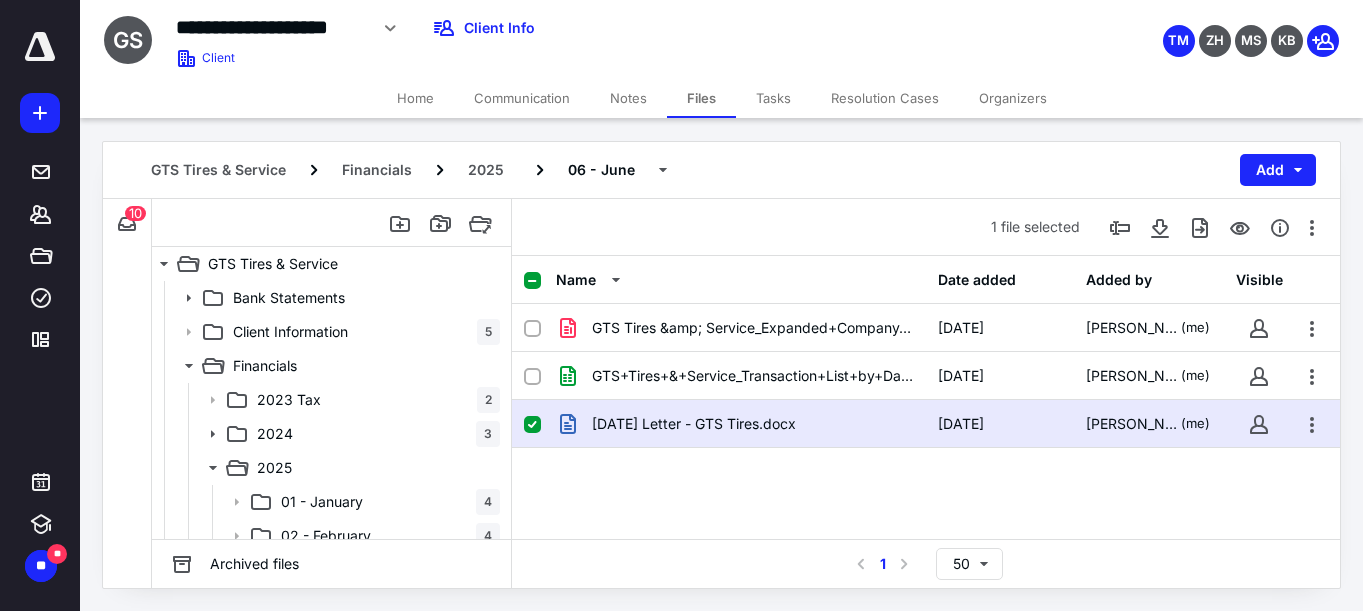 checkbox on "false" 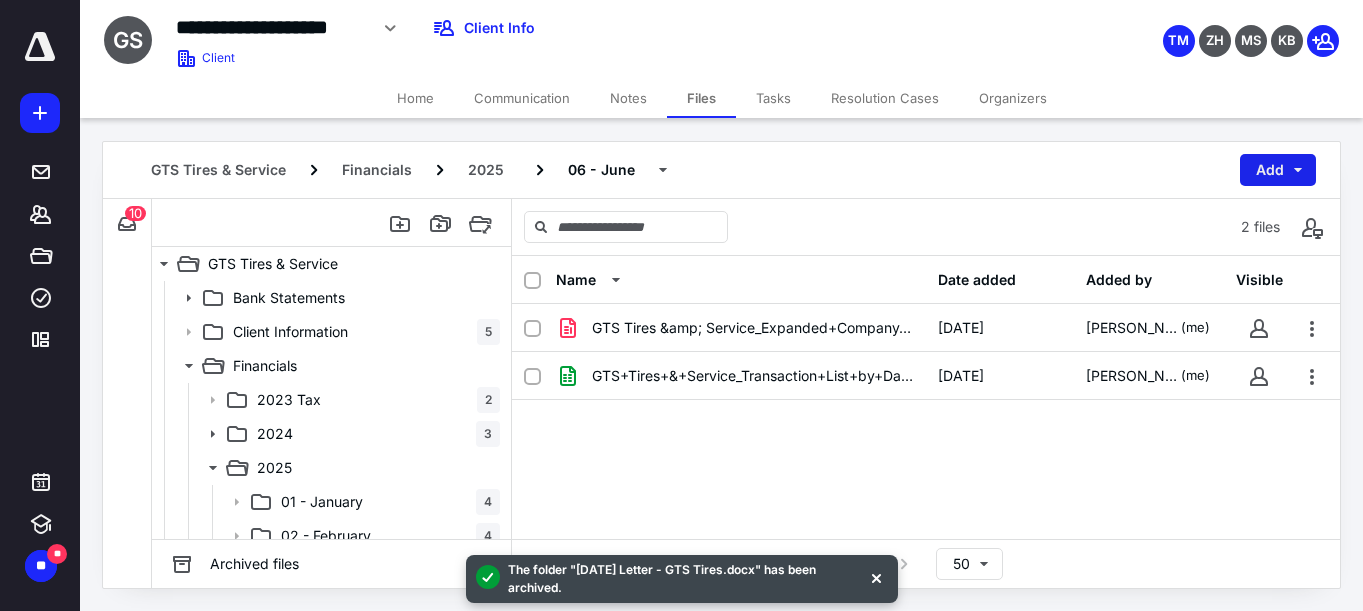 click on "Add" at bounding box center (1278, 170) 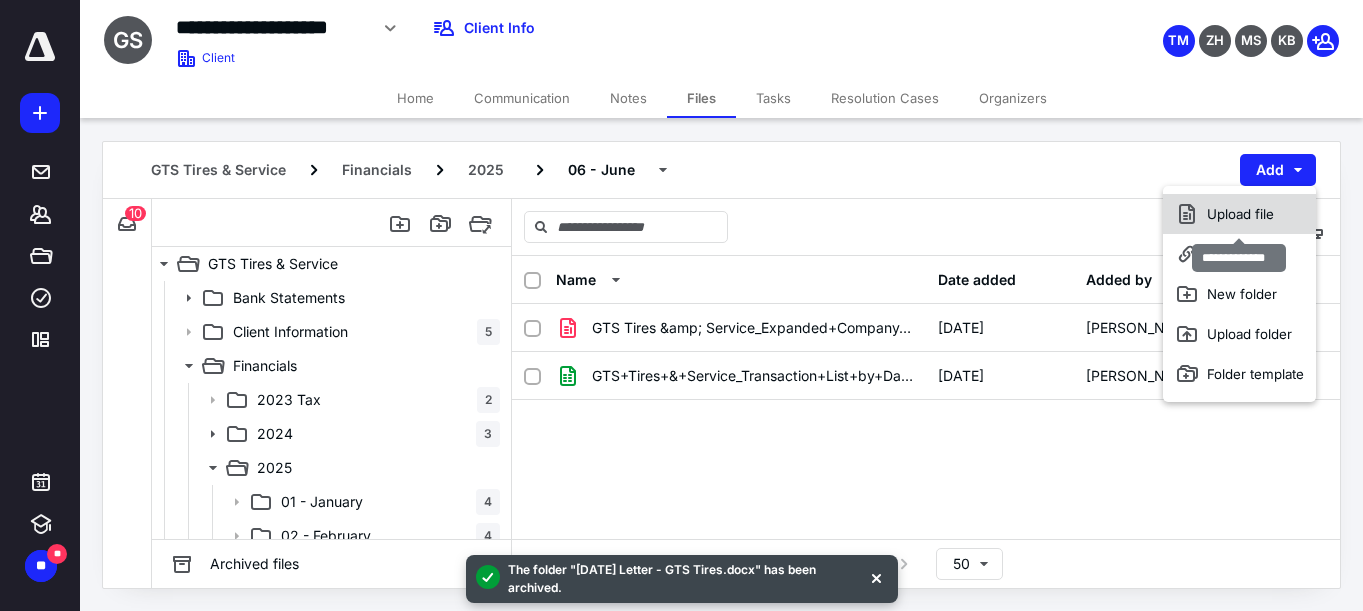 click on "Upload file" at bounding box center (1239, 214) 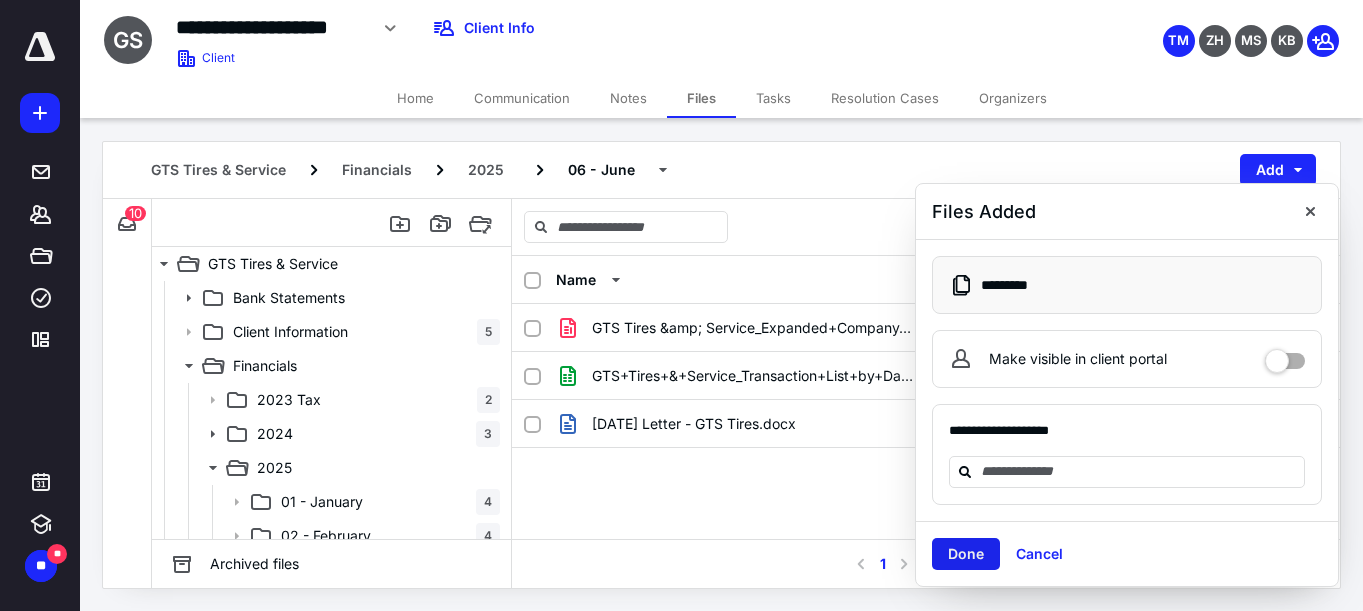 click on "Done" at bounding box center [966, 554] 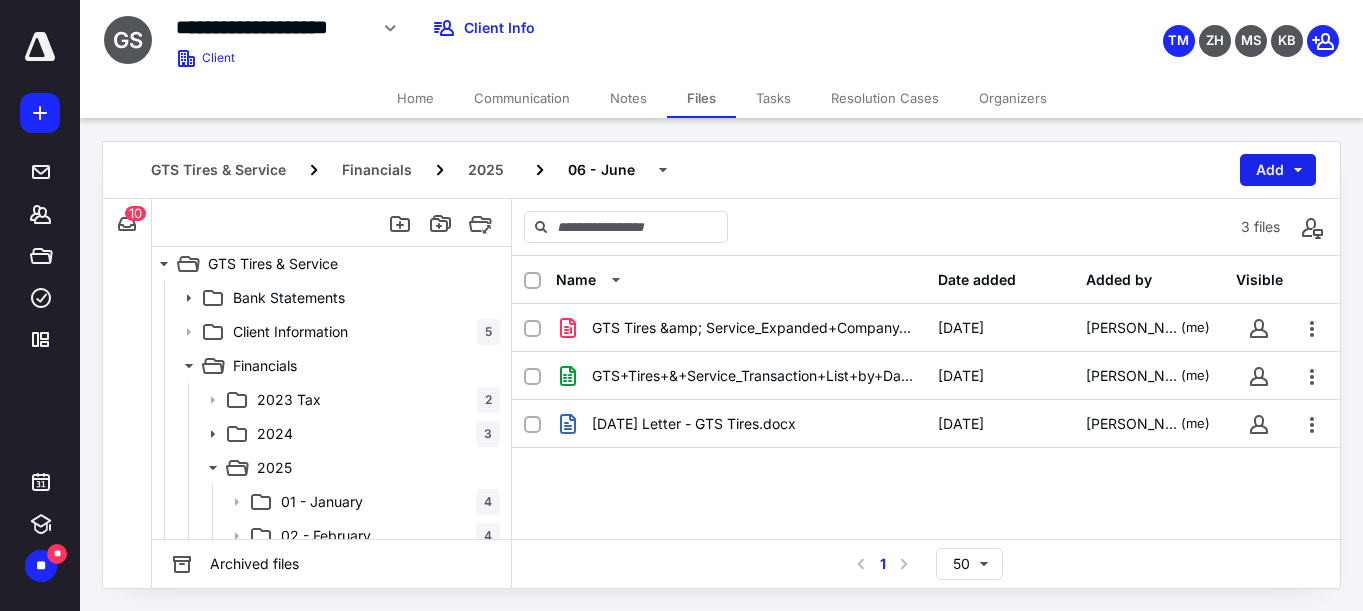click on "Add" at bounding box center [1278, 170] 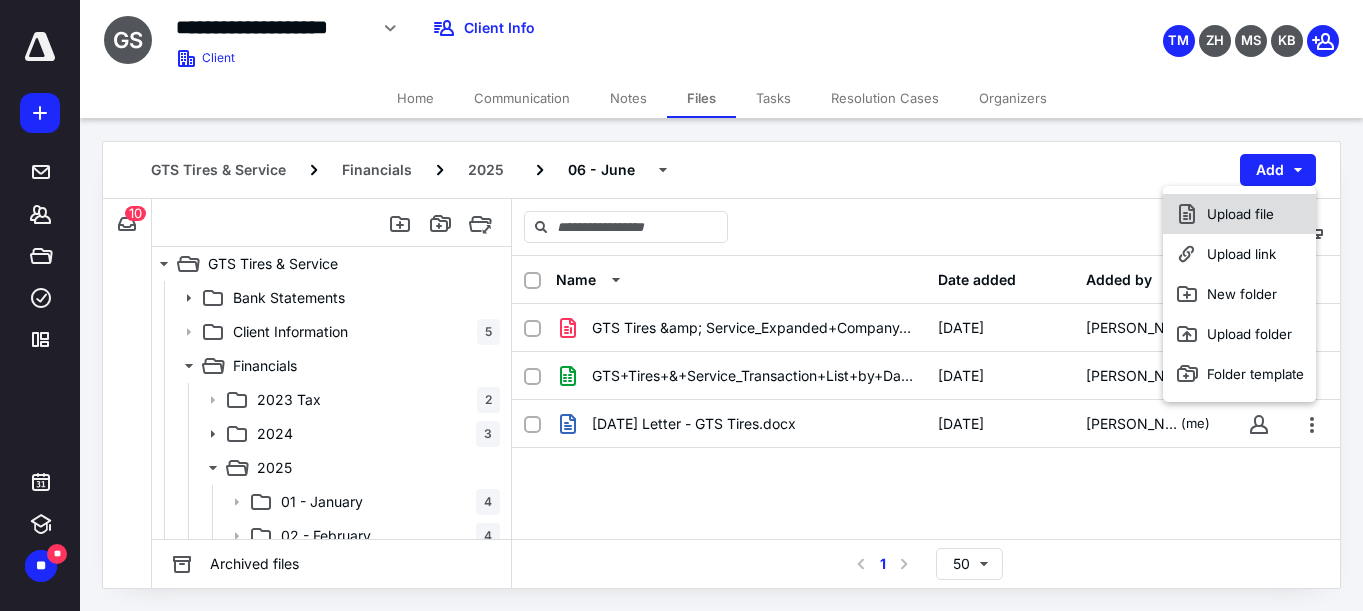 click on "Upload file" at bounding box center (1239, 214) 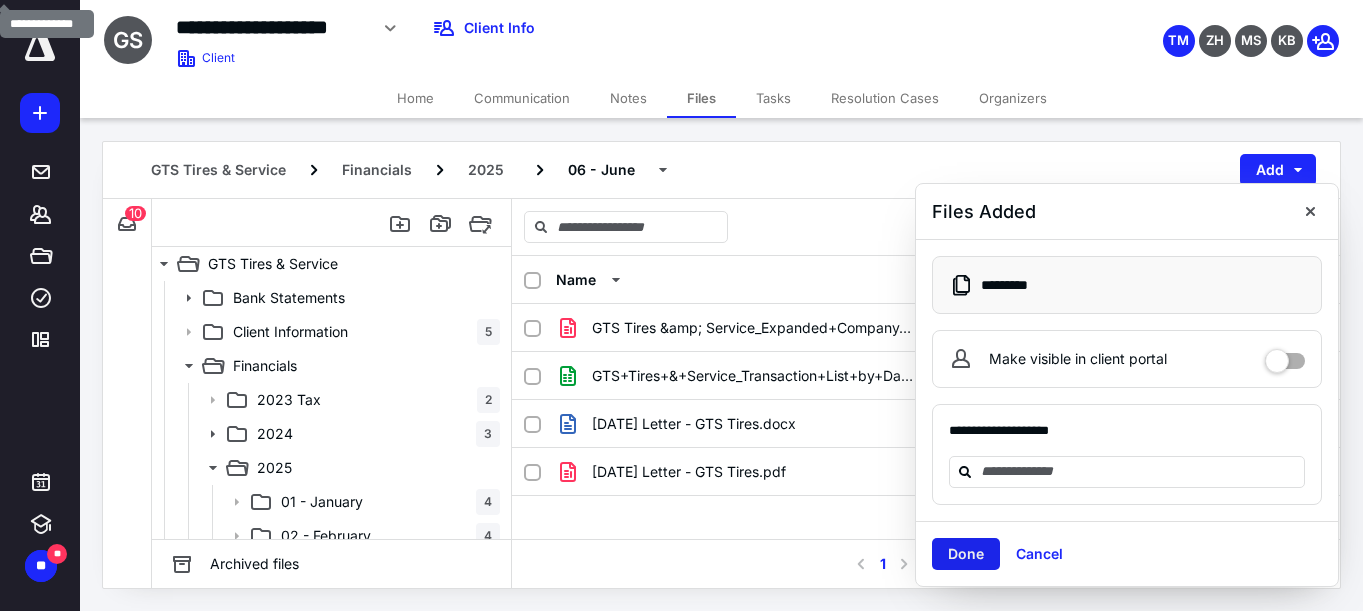 click on "Done" at bounding box center (966, 554) 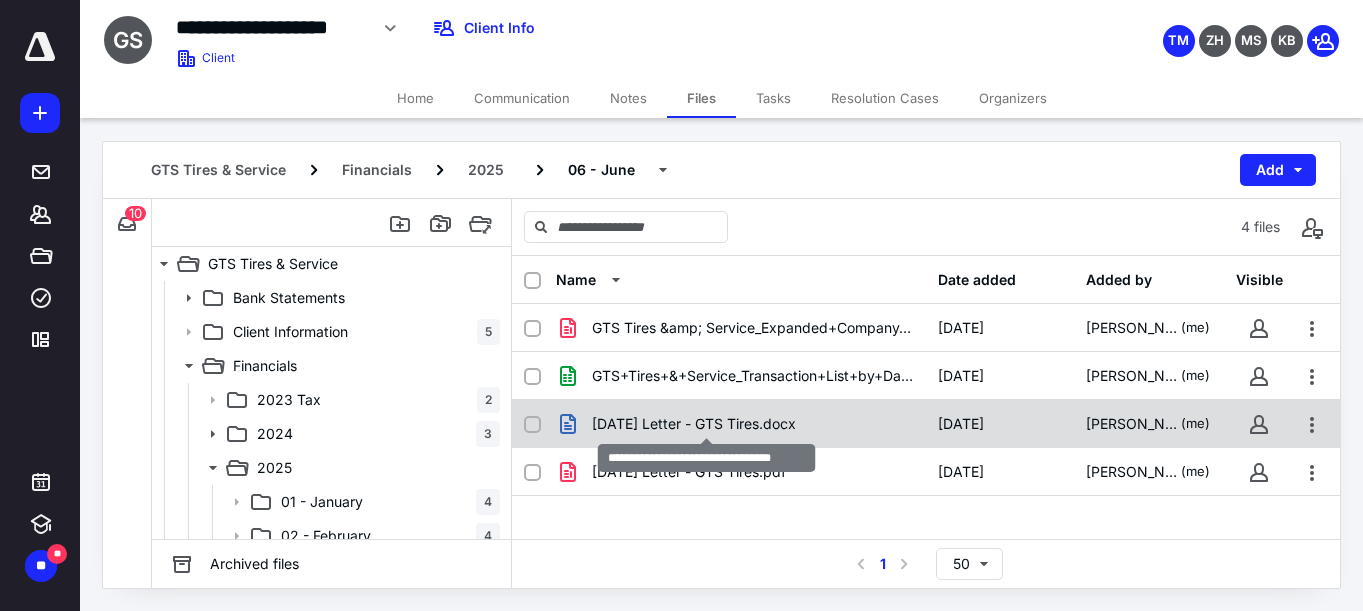 click on "[DATE] Letter - GTS Tires.docx" at bounding box center (694, 424) 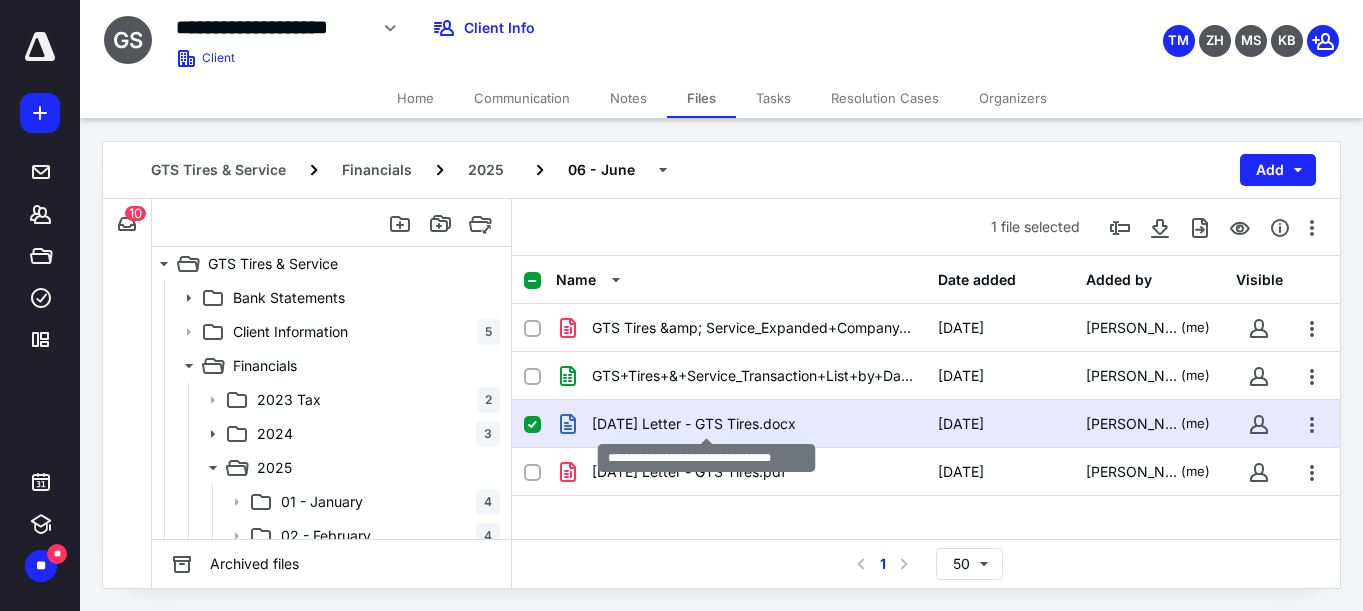 click on "[DATE] Letter - GTS Tires.docx" at bounding box center [694, 424] 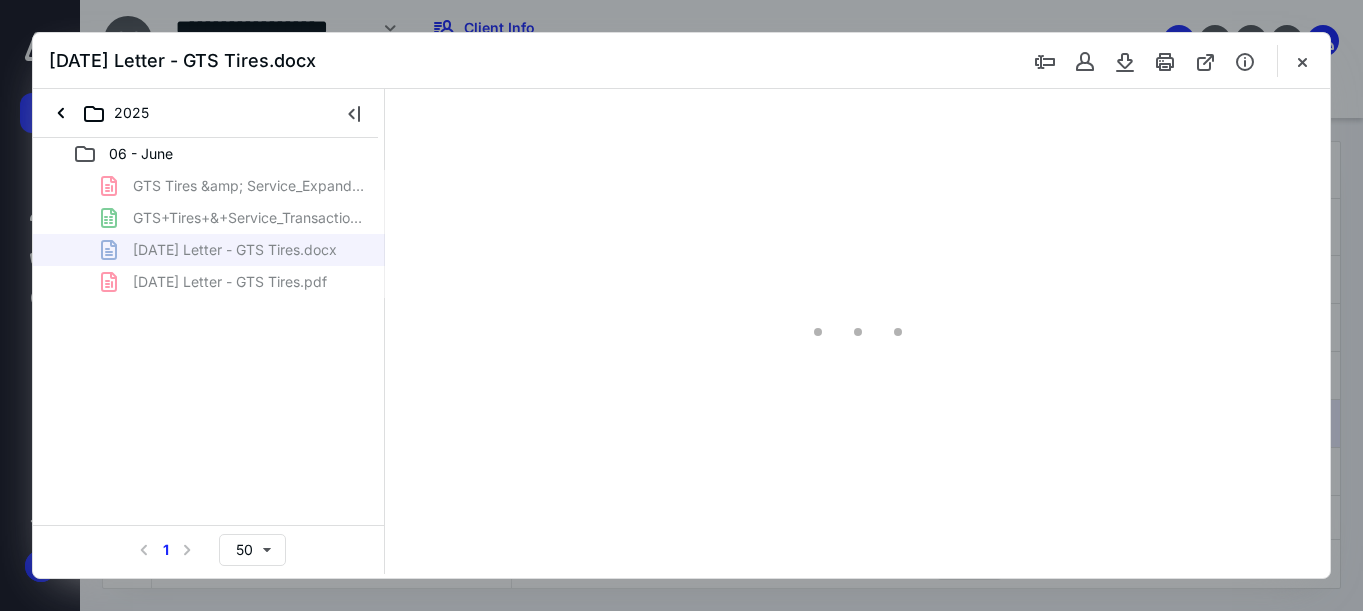 scroll, scrollTop: 0, scrollLeft: 0, axis: both 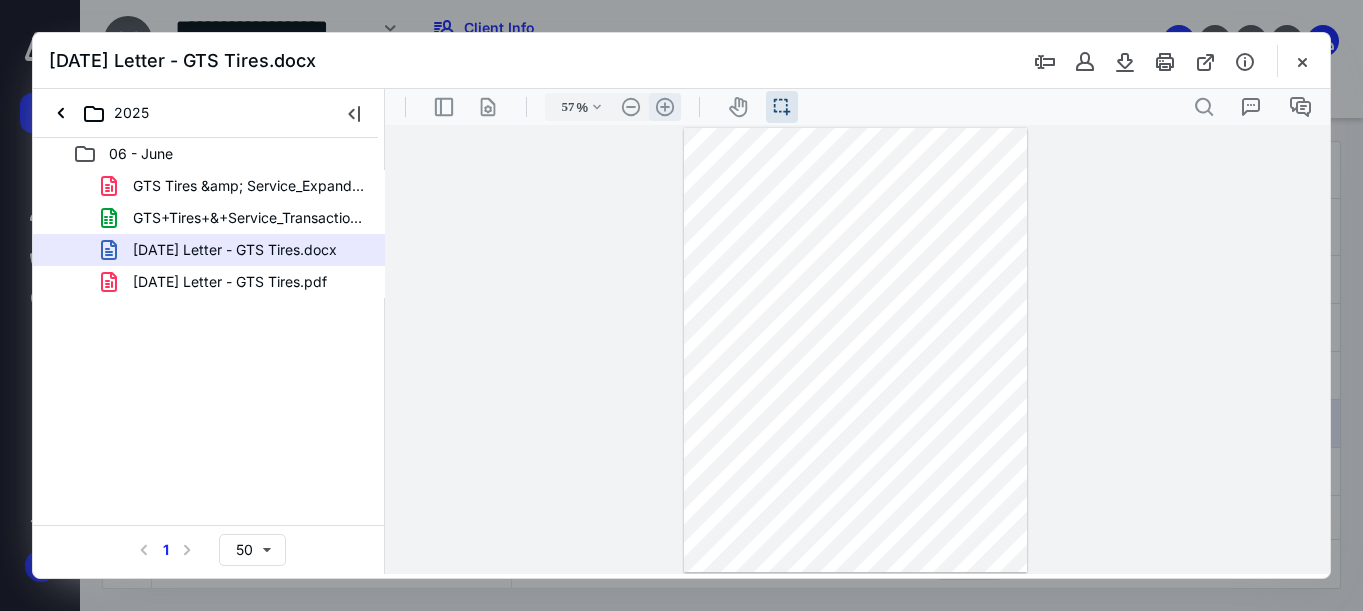 click on ".cls-1{fill:#abb0c4;} icon - header - zoom - in - line" at bounding box center (665, 107) 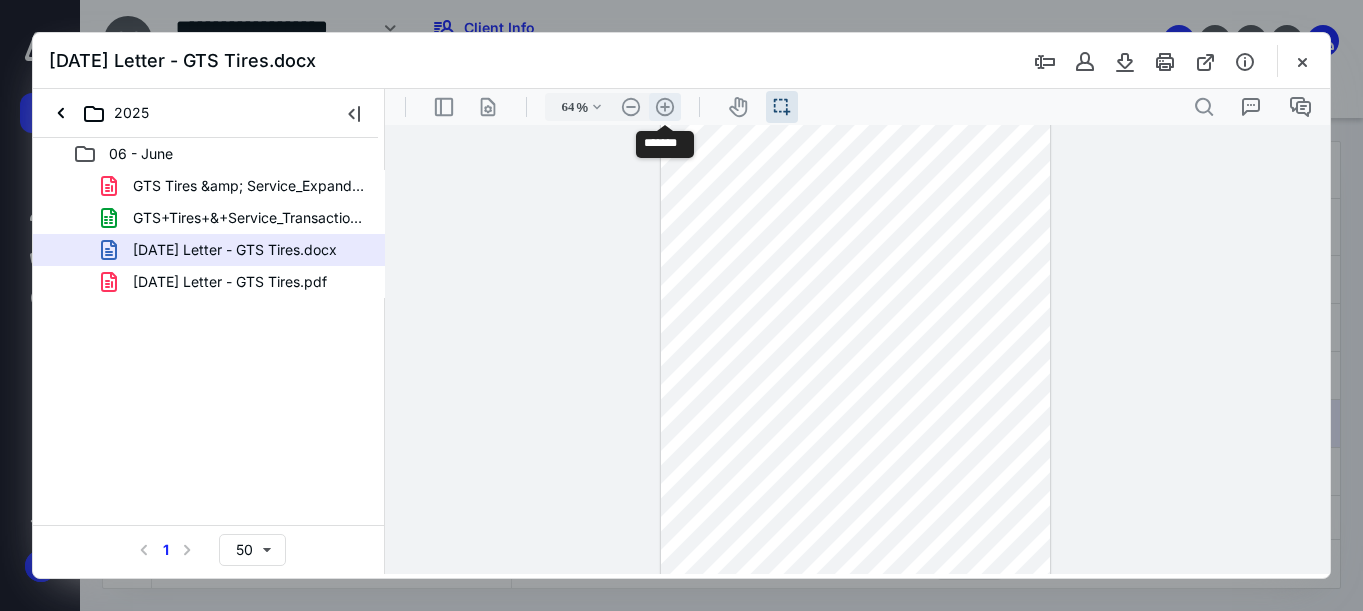 click on ".cls-1{fill:#abb0c4;} icon - header - zoom - in - line" at bounding box center [665, 107] 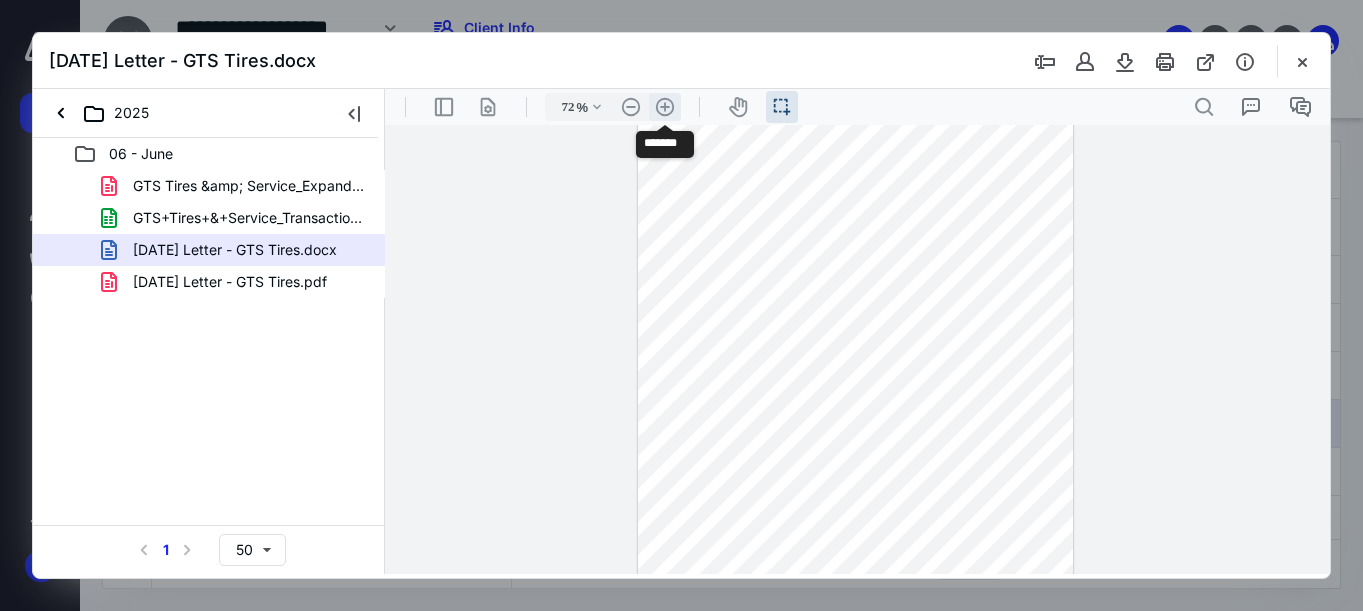 click on ".cls-1{fill:#abb0c4;} icon - header - zoom - in - line" at bounding box center (665, 107) 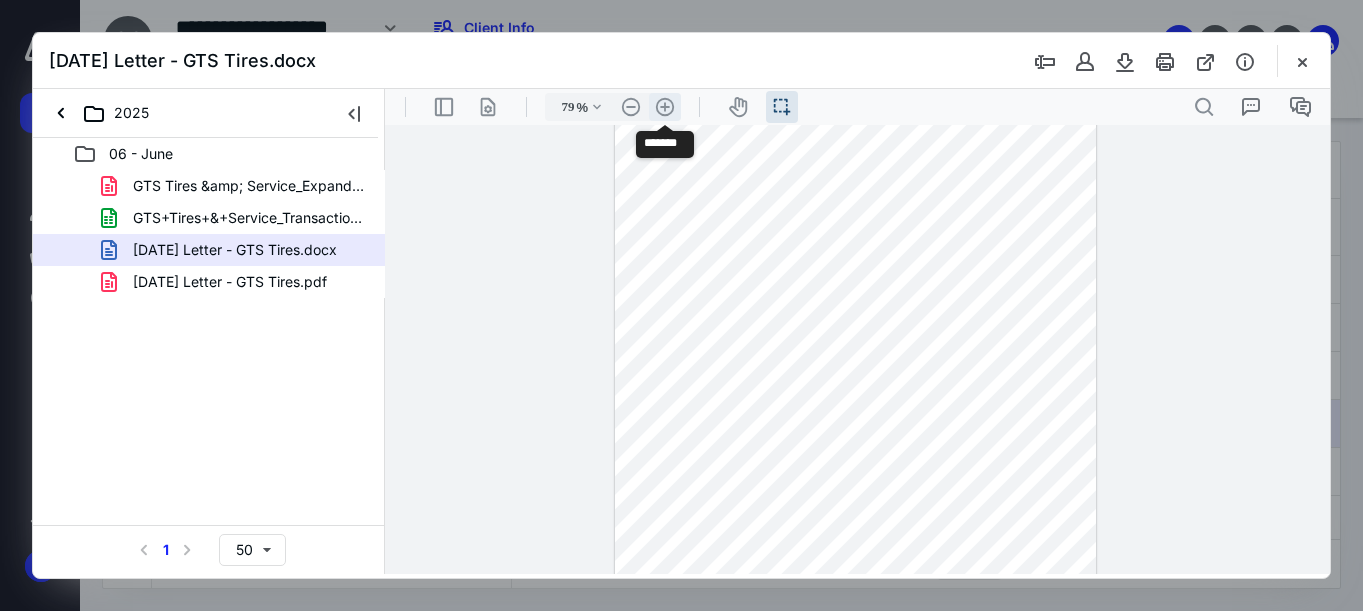 click on ".cls-1{fill:#abb0c4;} icon - header - zoom - in - line" at bounding box center (665, 107) 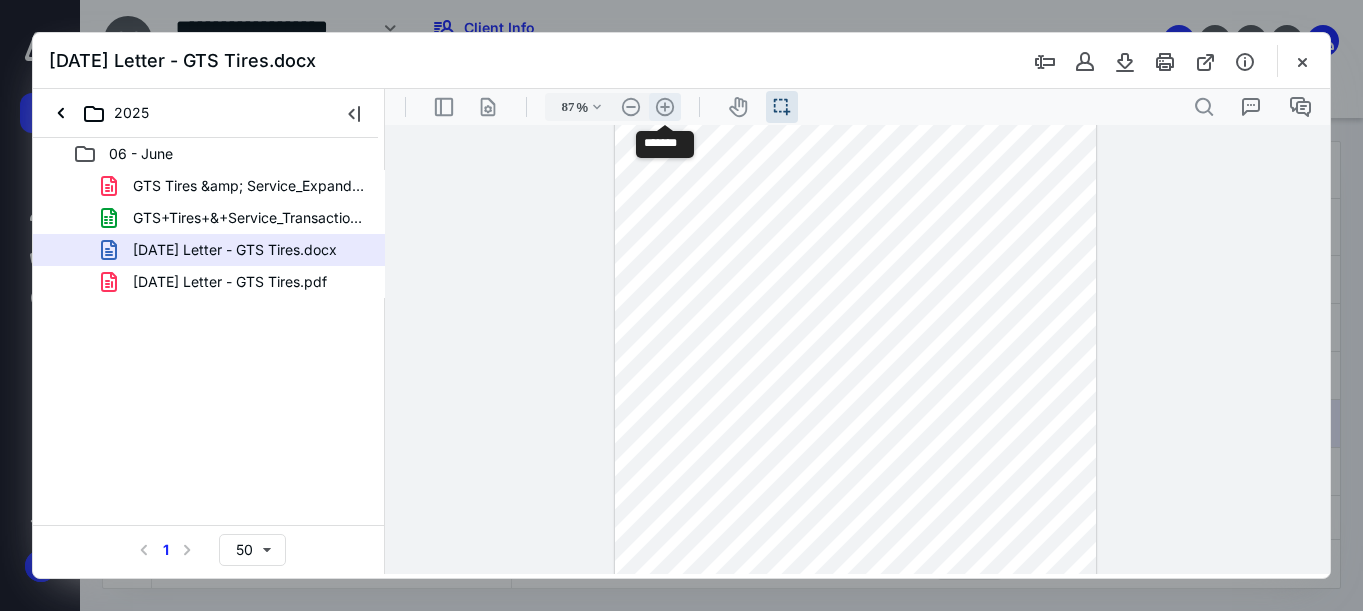 scroll, scrollTop: 109, scrollLeft: 0, axis: vertical 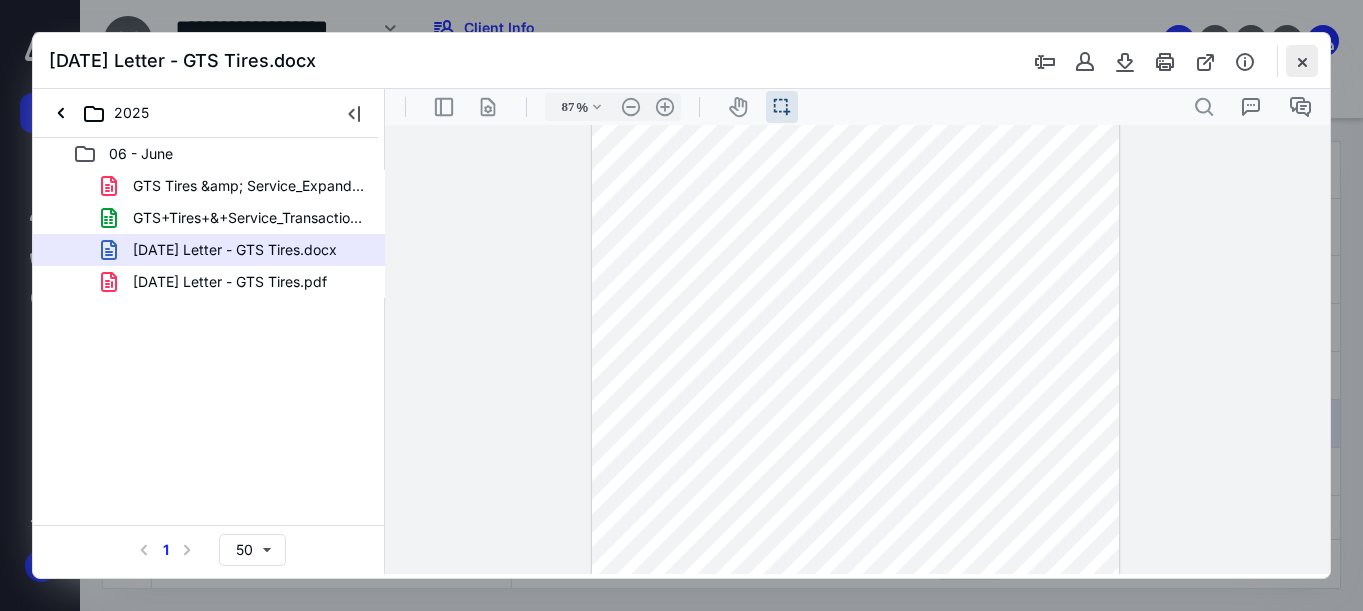 click at bounding box center (1302, 61) 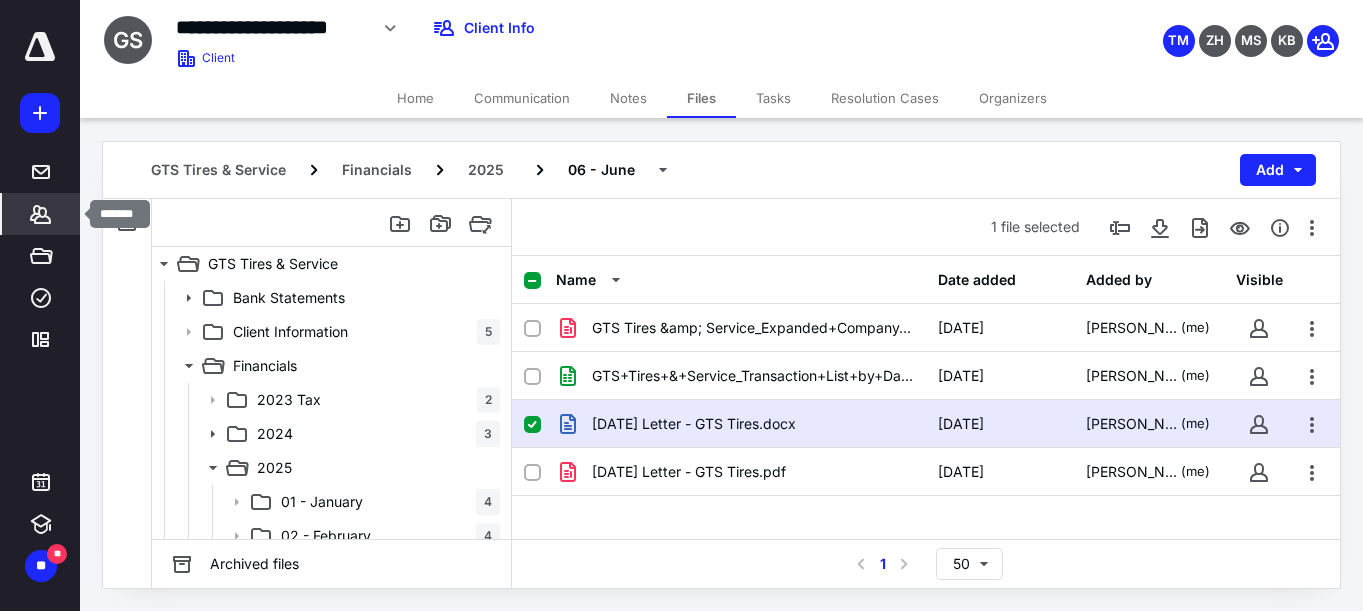 click 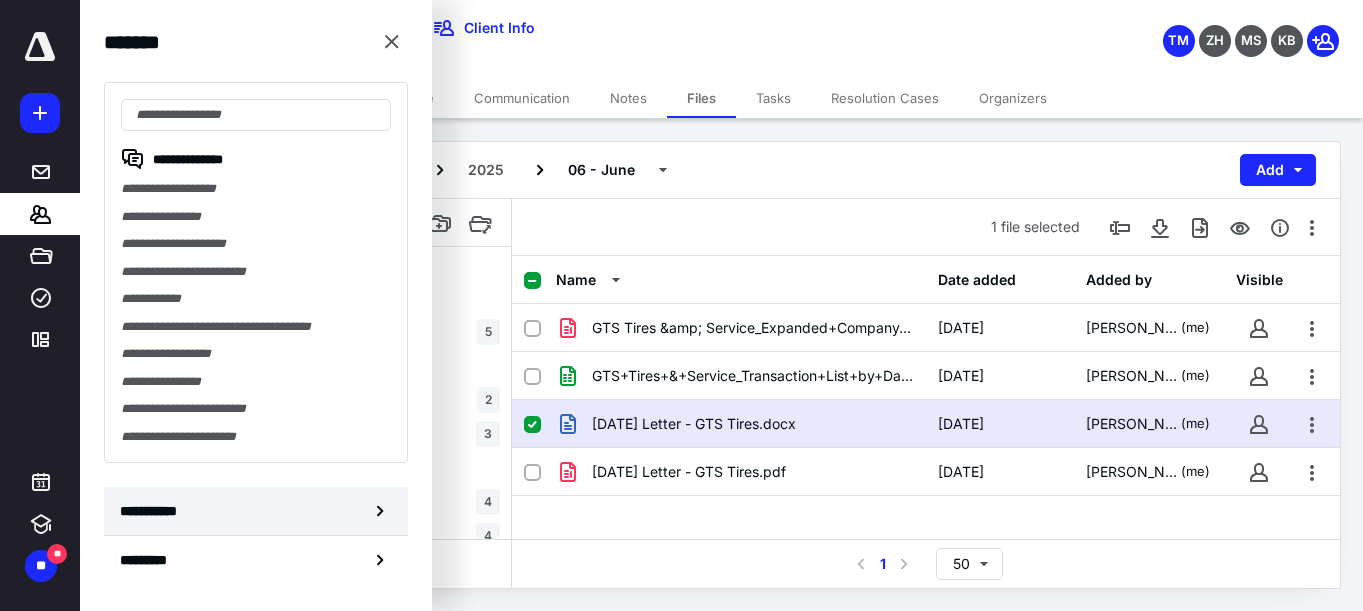 click on "**********" at bounding box center (153, 511) 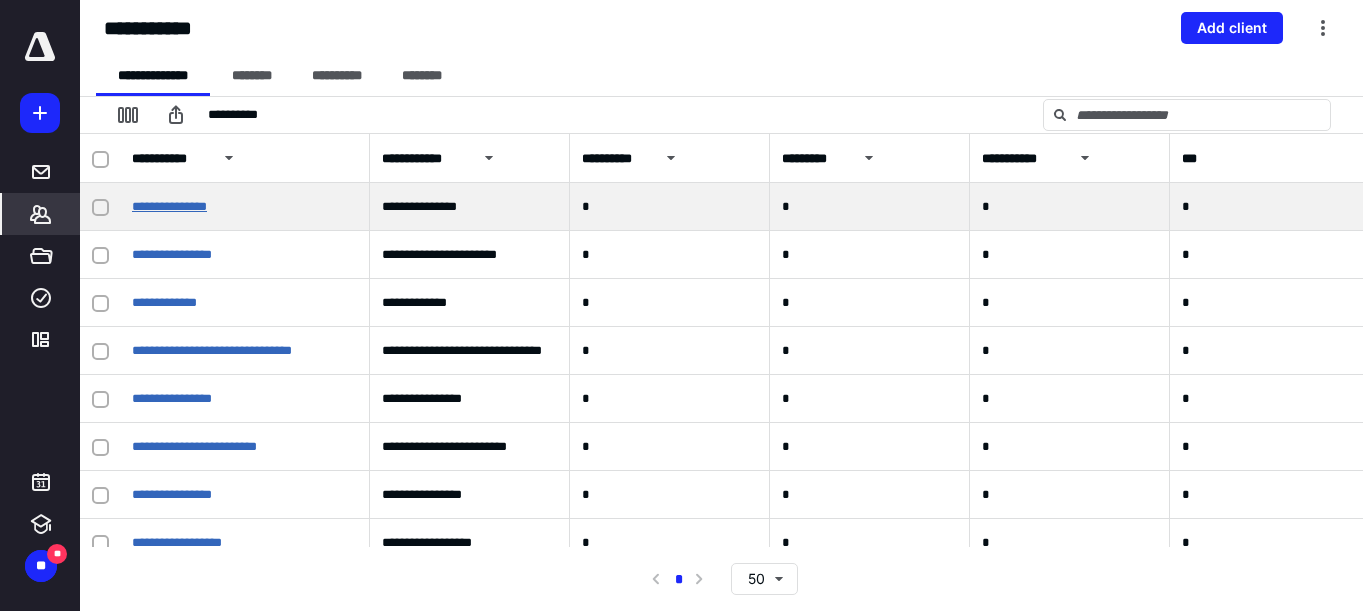 click on "**********" at bounding box center [169, 206] 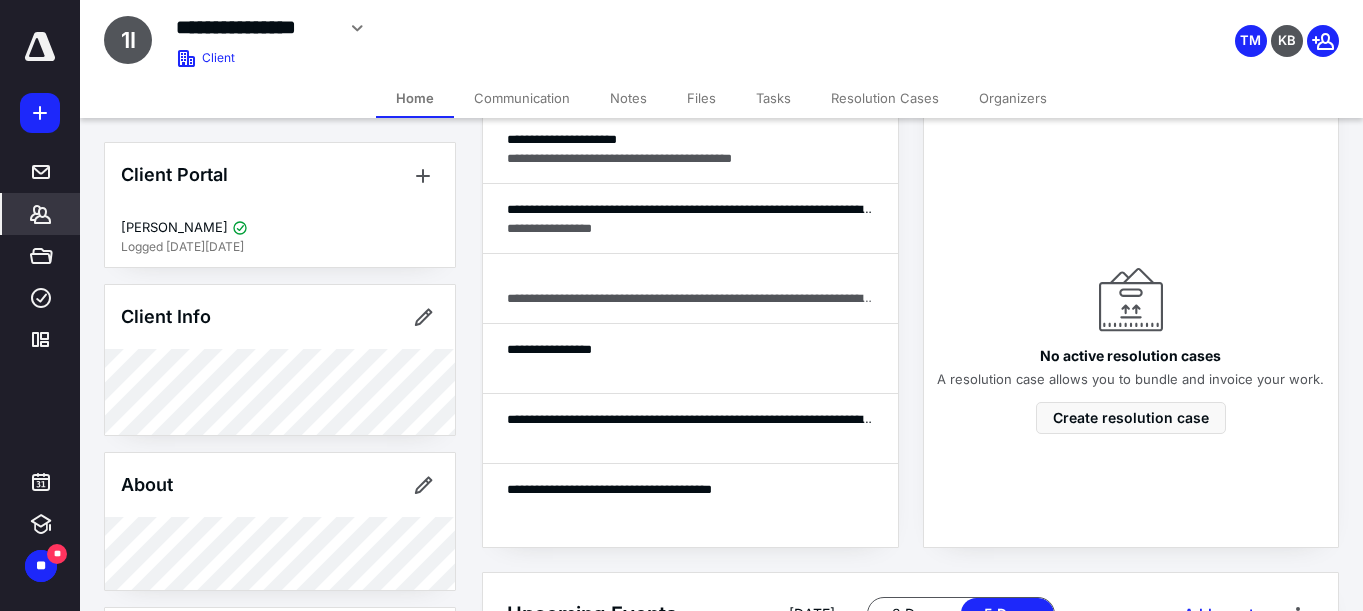 scroll, scrollTop: 621, scrollLeft: 0, axis: vertical 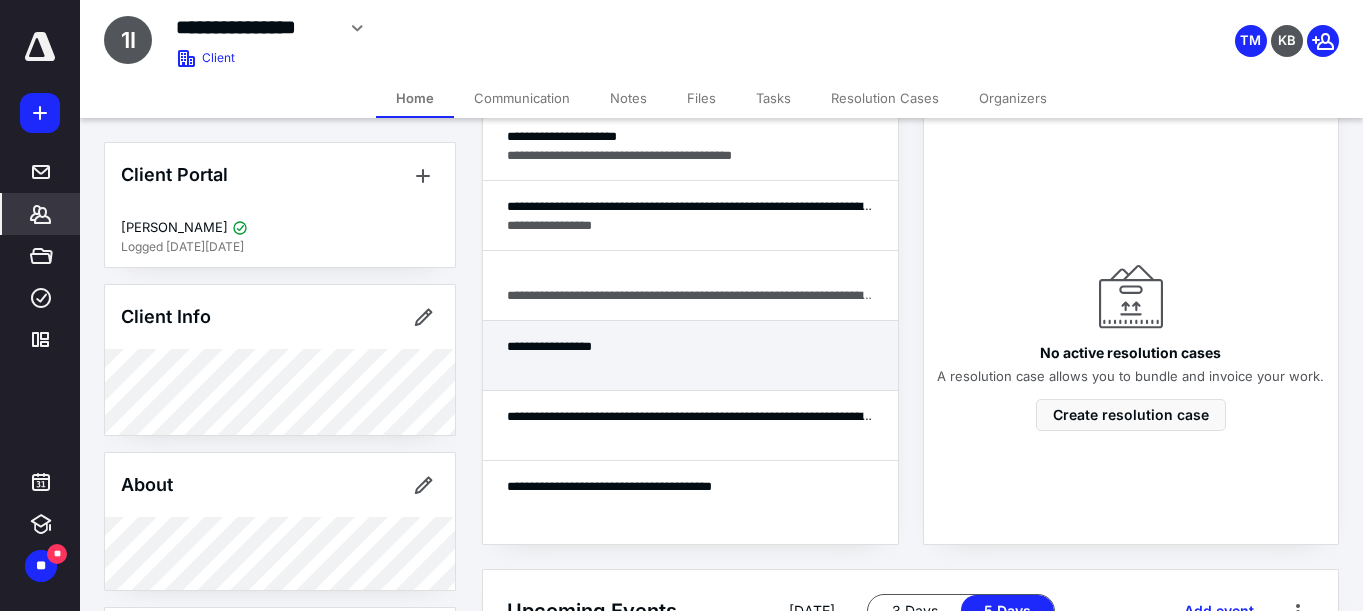 click at bounding box center [690, 365] 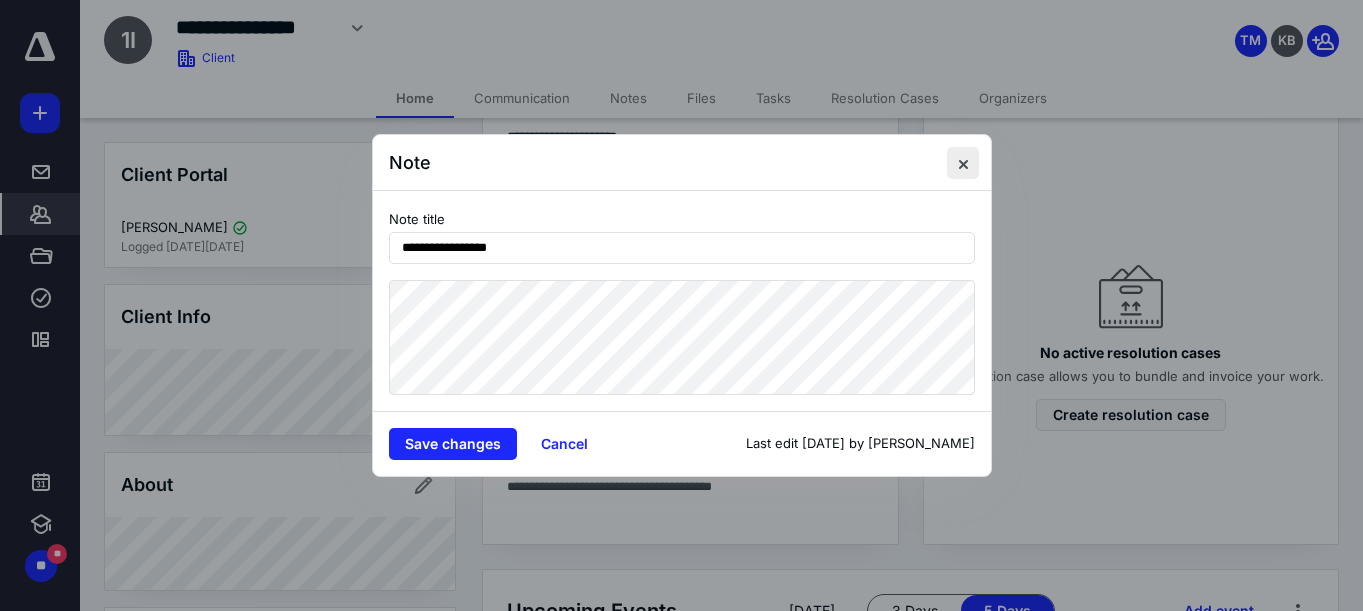 click at bounding box center [963, 163] 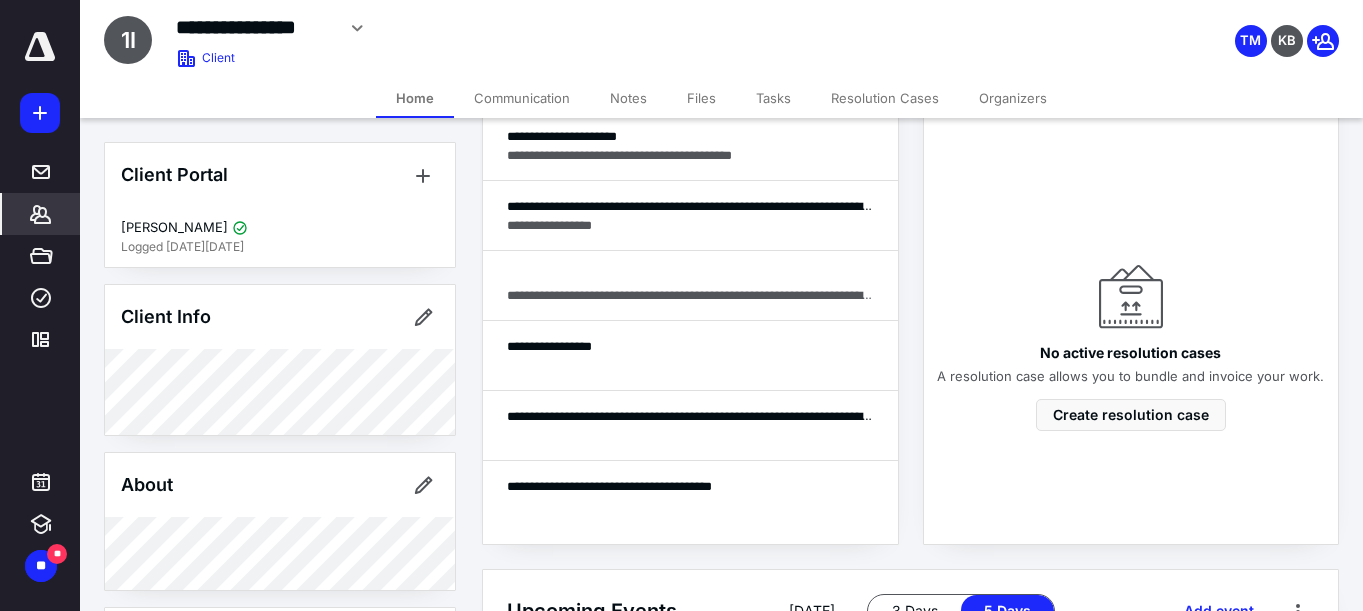 click on "Tasks" at bounding box center (773, 98) 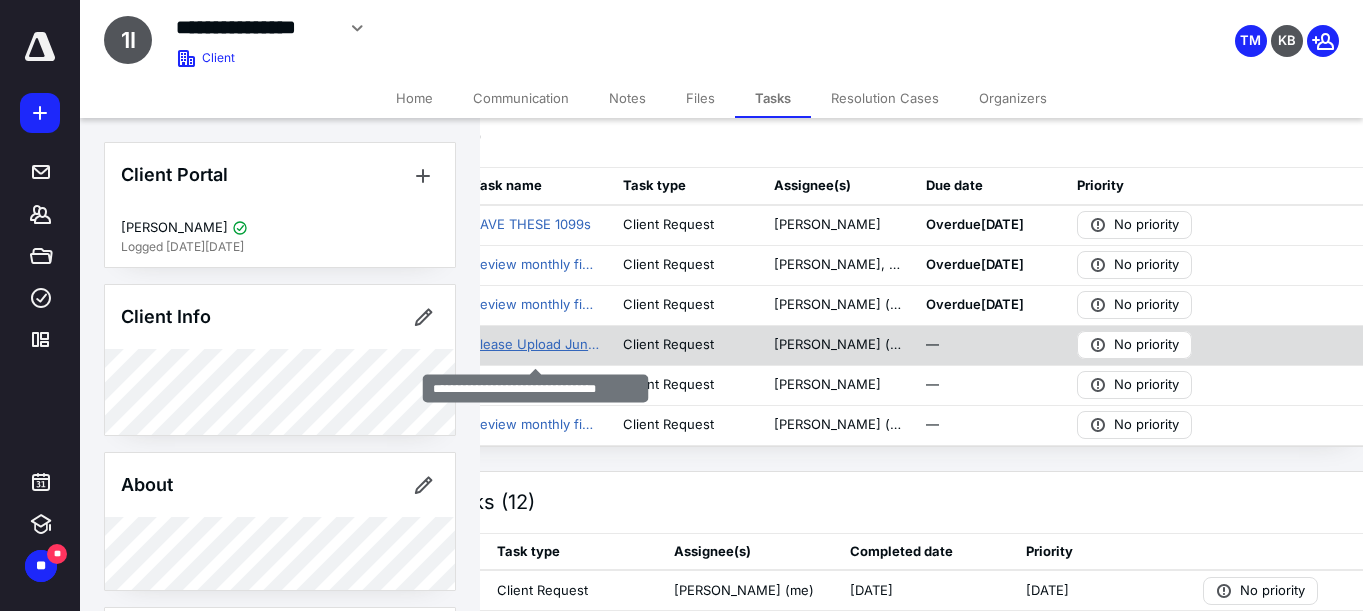 scroll, scrollTop: 37, scrollLeft: 179, axis: both 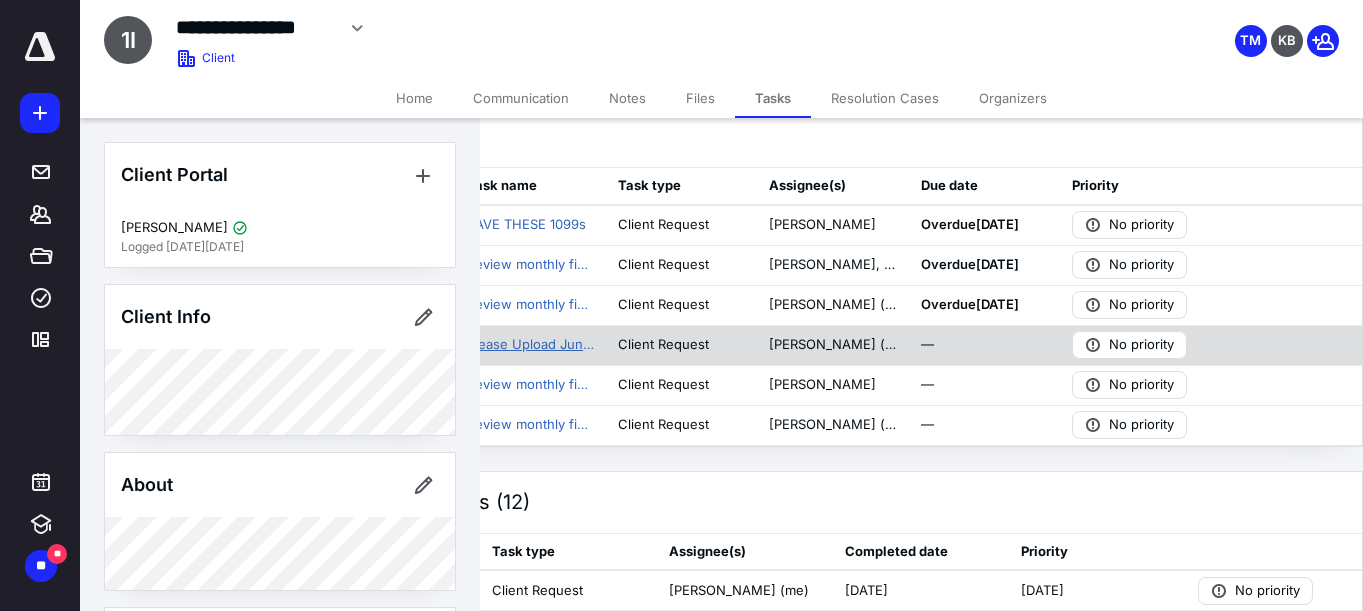 click on "Please Upload June bank statement" at bounding box center [530, 345] 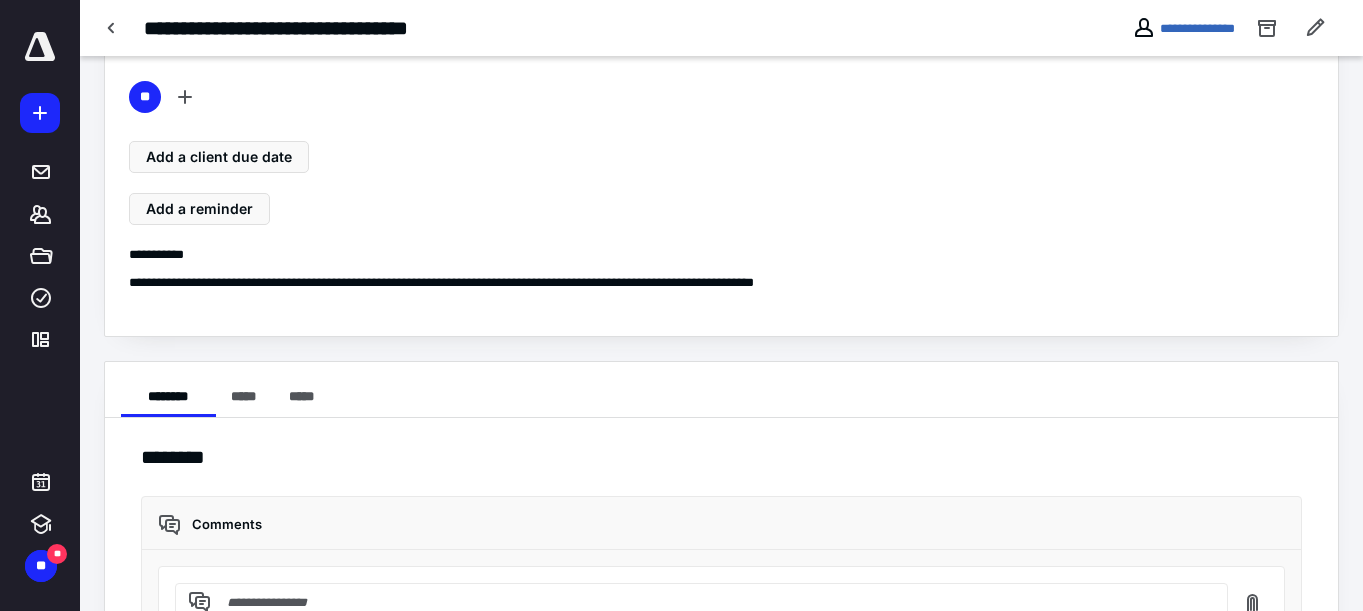 scroll, scrollTop: 0, scrollLeft: 0, axis: both 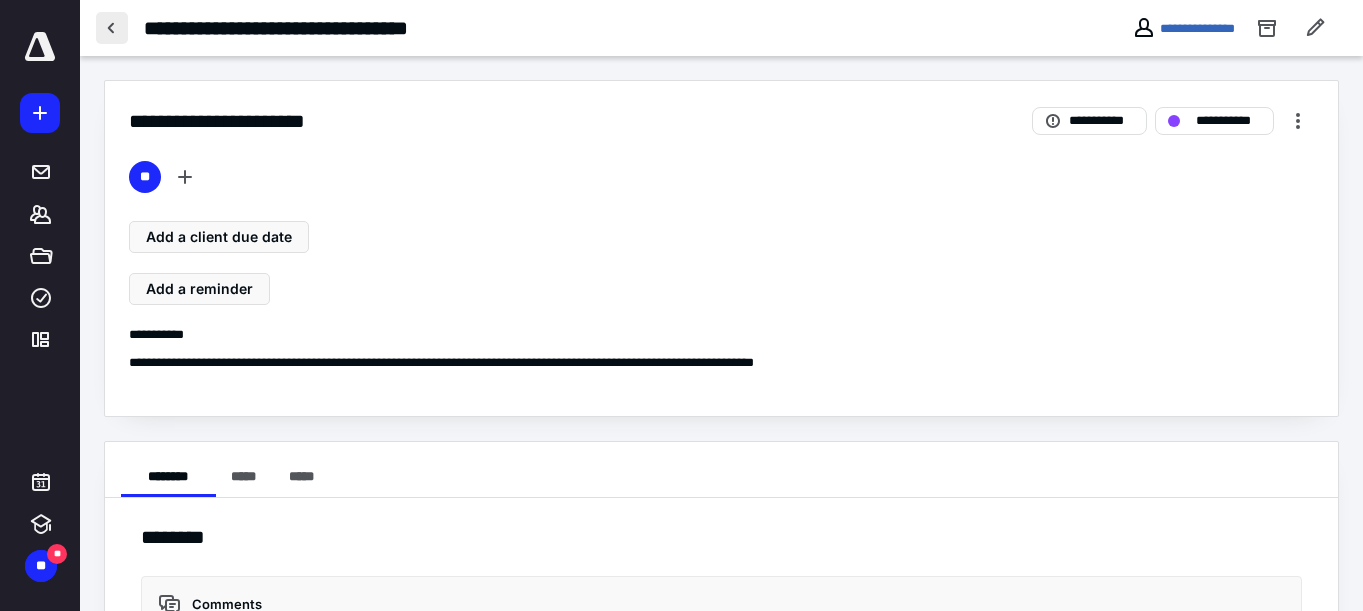 click at bounding box center [112, 28] 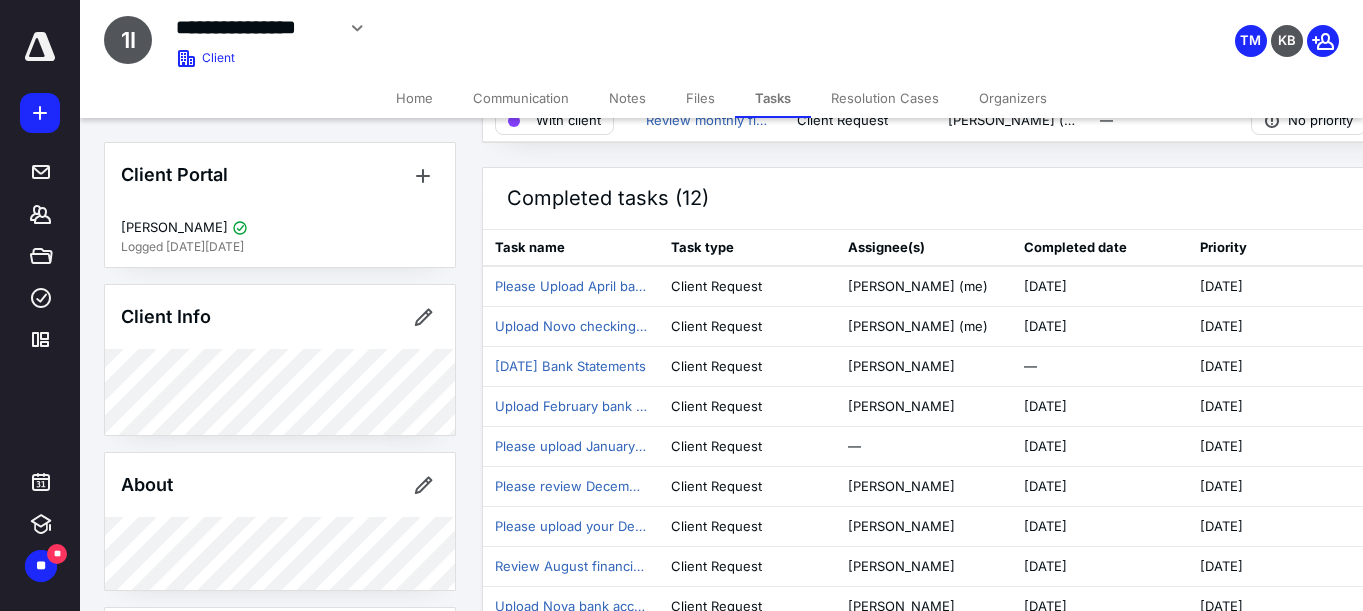 scroll, scrollTop: 0, scrollLeft: 0, axis: both 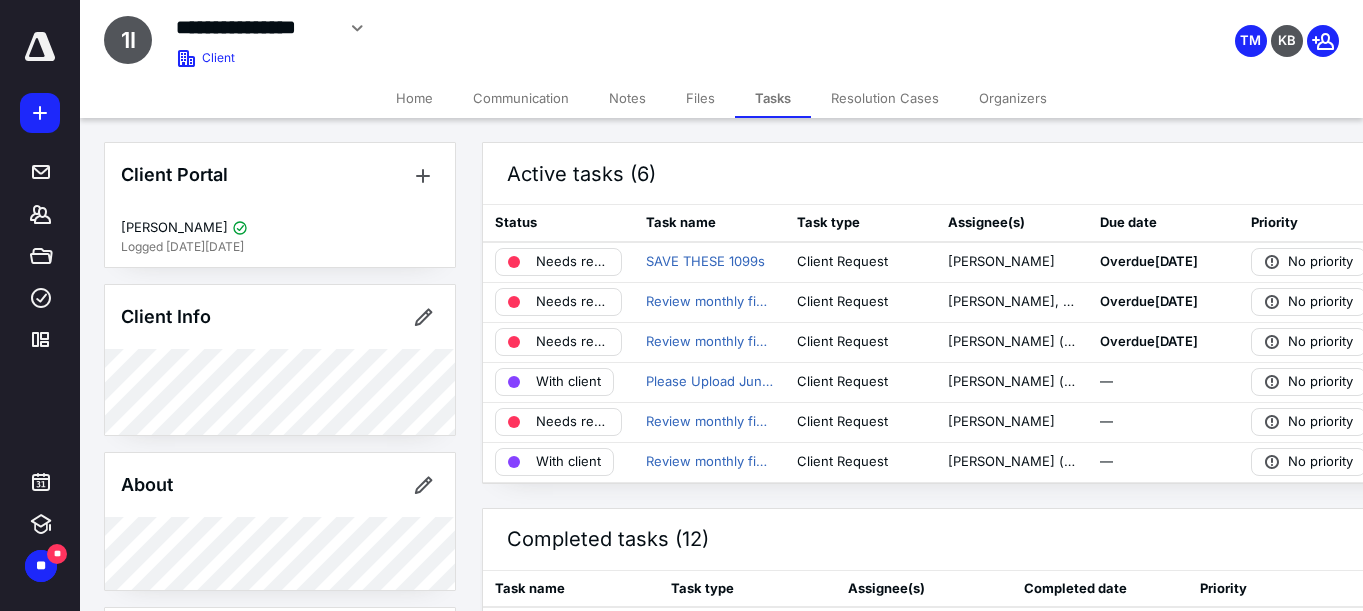 click on "Files" at bounding box center (700, 98) 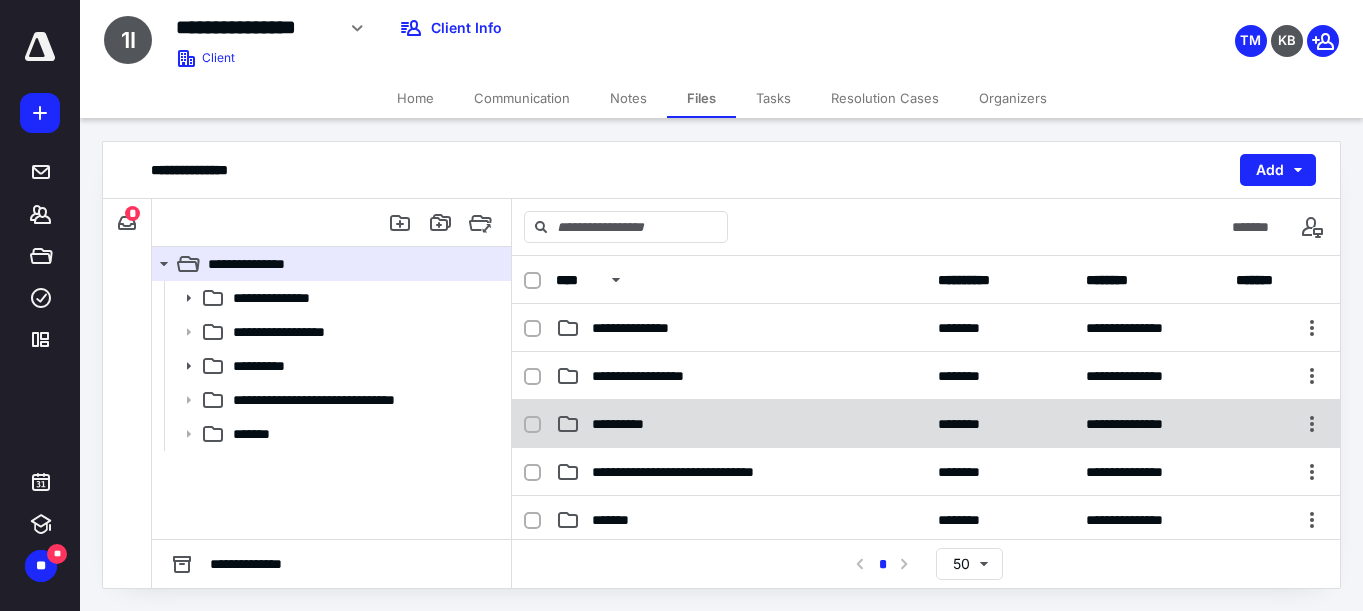 click on "**********" at bounding box center [926, 424] 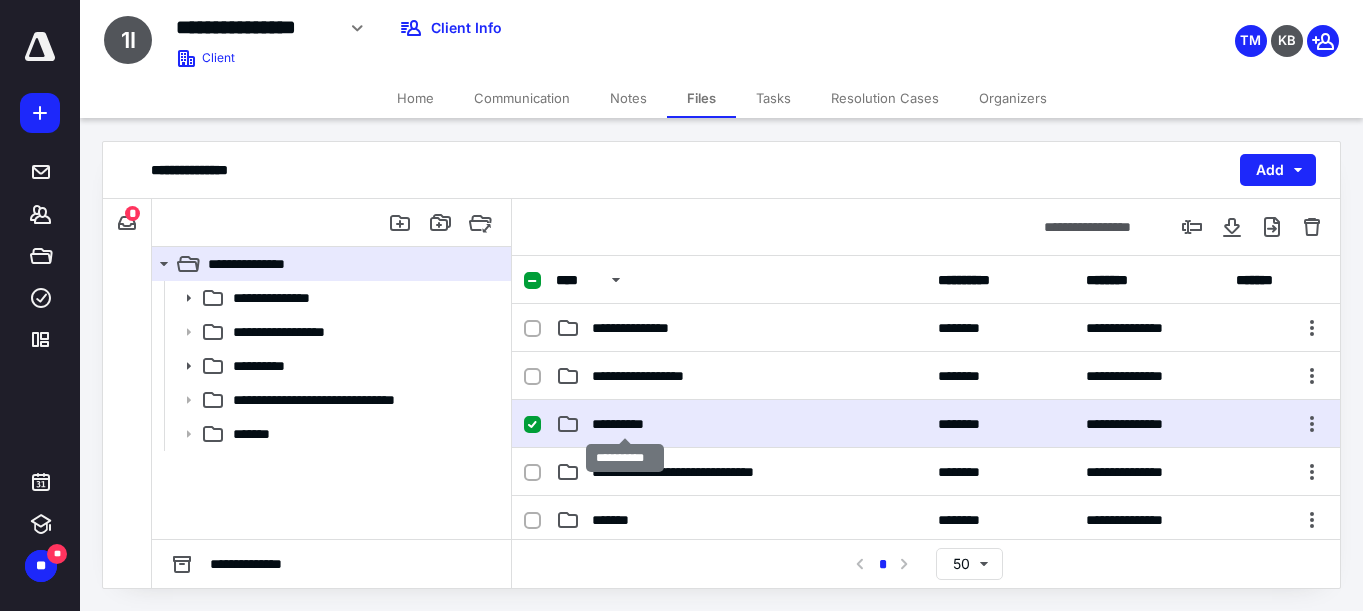 click on "**********" at bounding box center [625, 424] 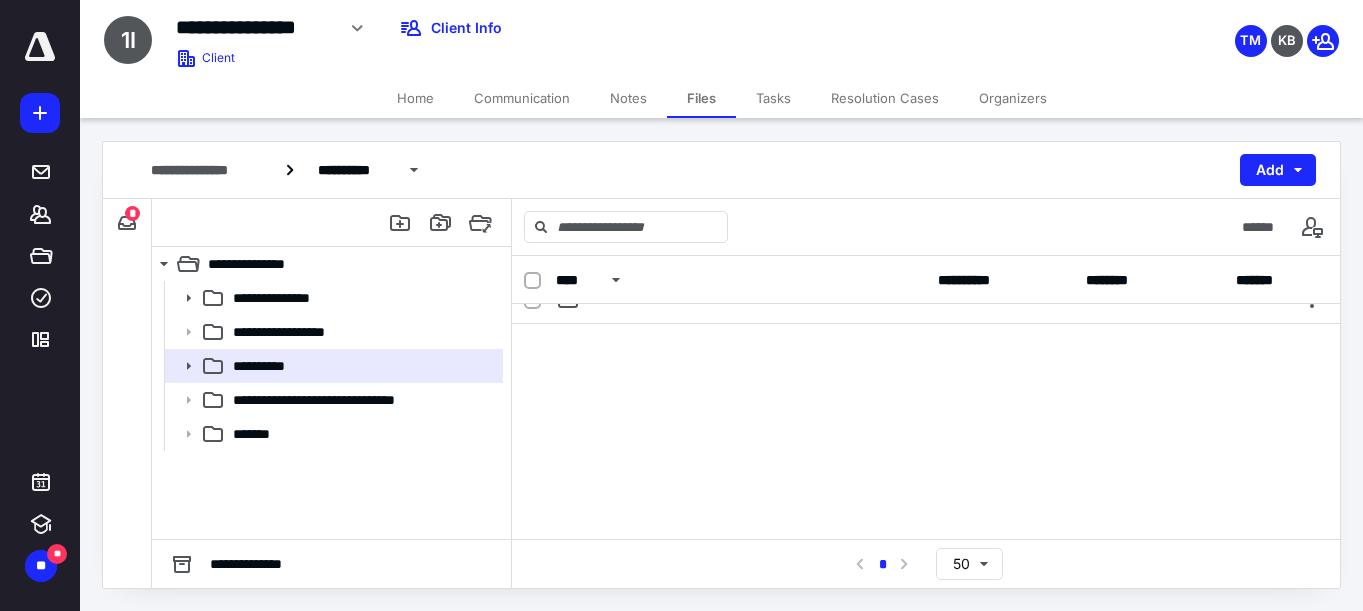 scroll, scrollTop: 0, scrollLeft: 0, axis: both 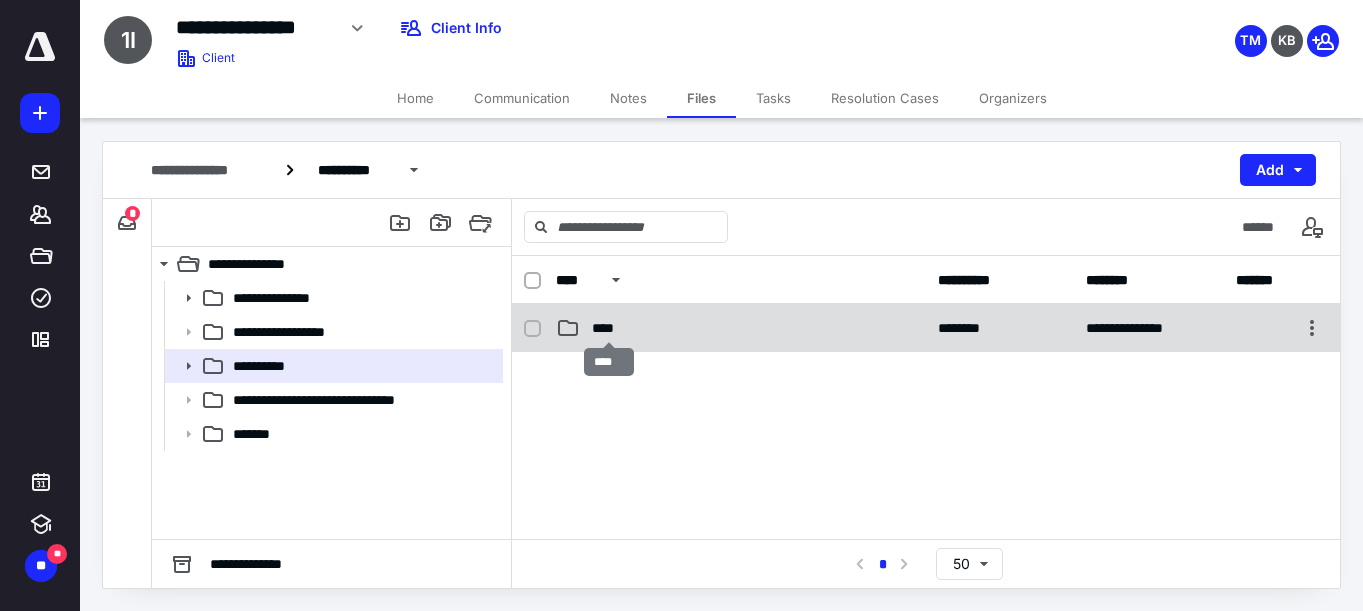 click on "****" at bounding box center (609, 328) 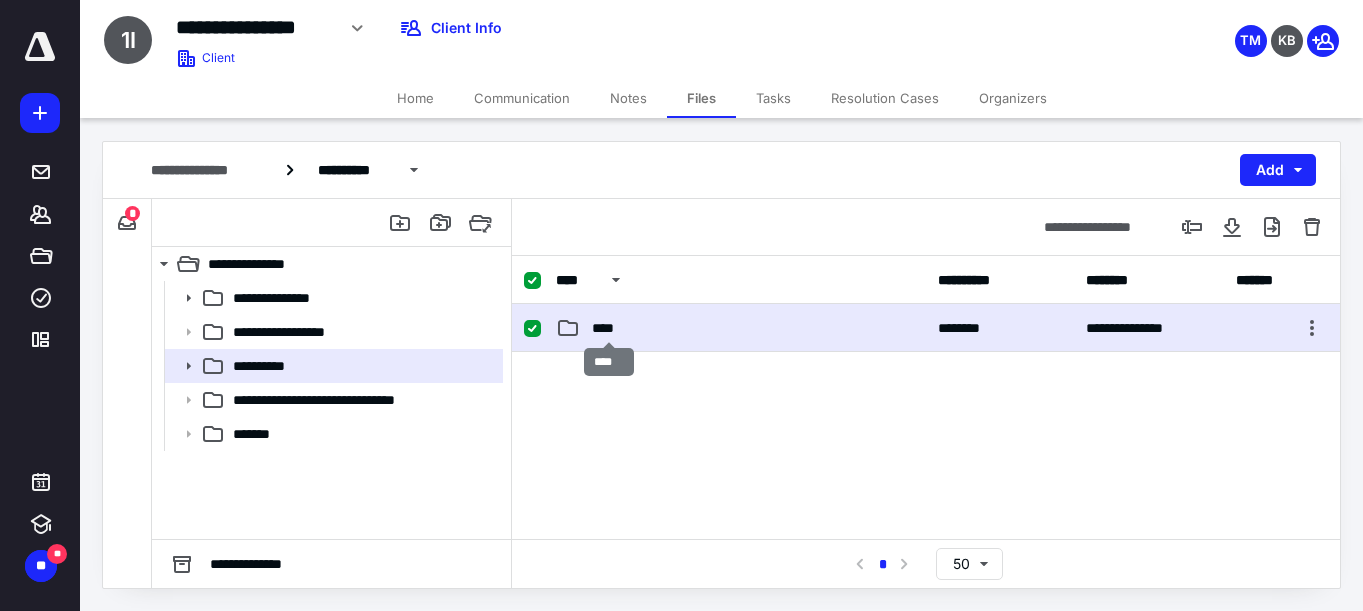 click on "****" at bounding box center [609, 328] 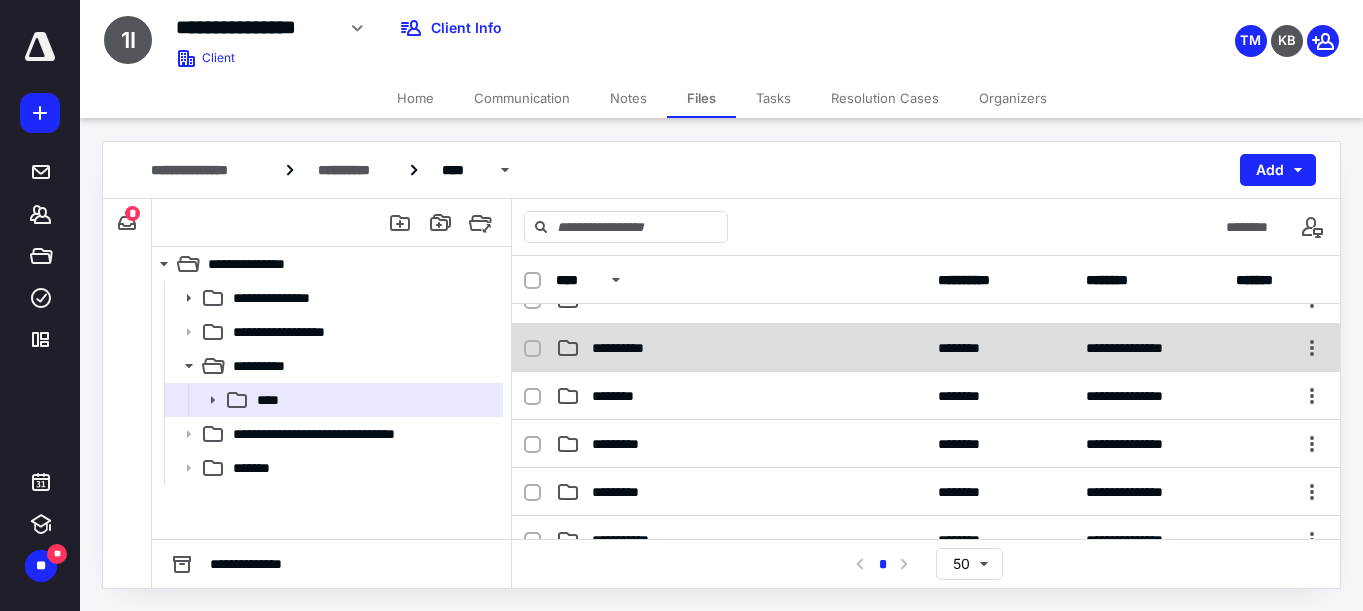 scroll, scrollTop: 162, scrollLeft: 0, axis: vertical 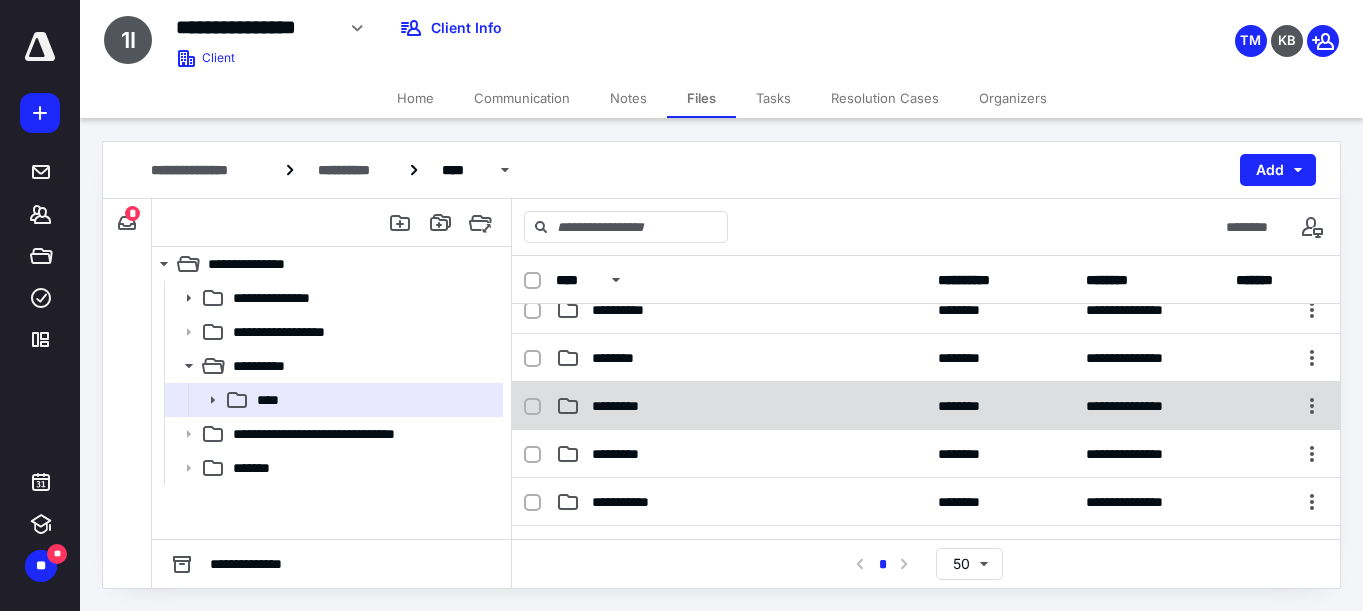 click on "*********" at bounding box center (741, 406) 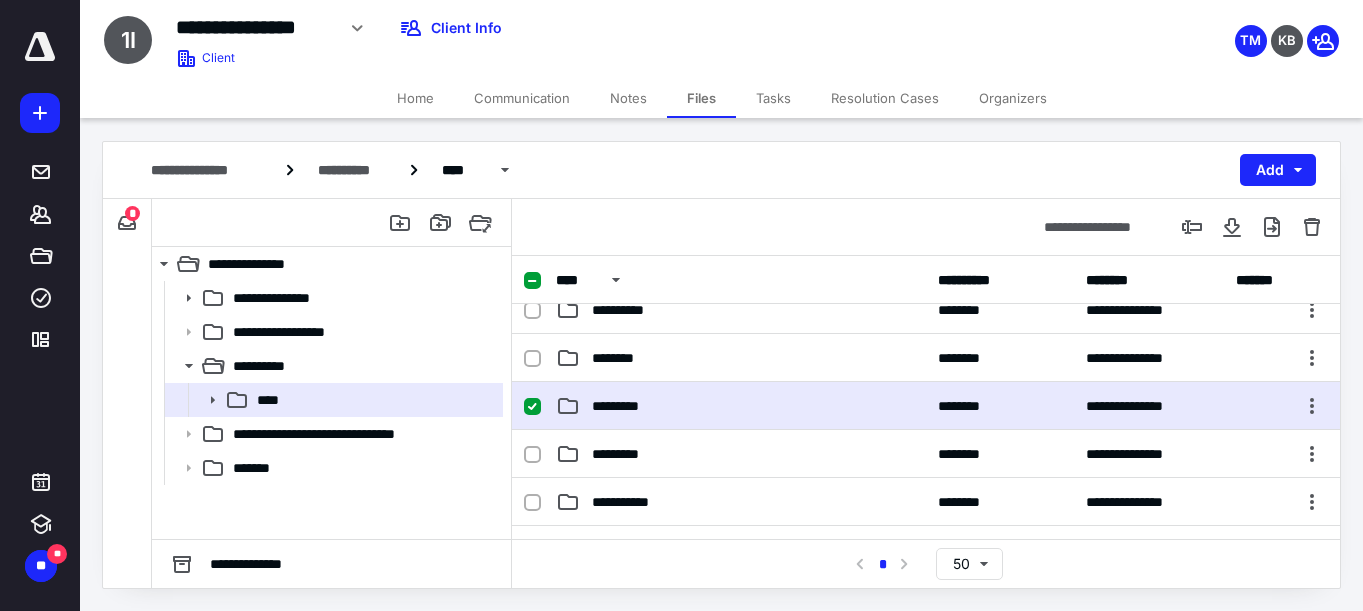 click on "*********" at bounding box center (741, 406) 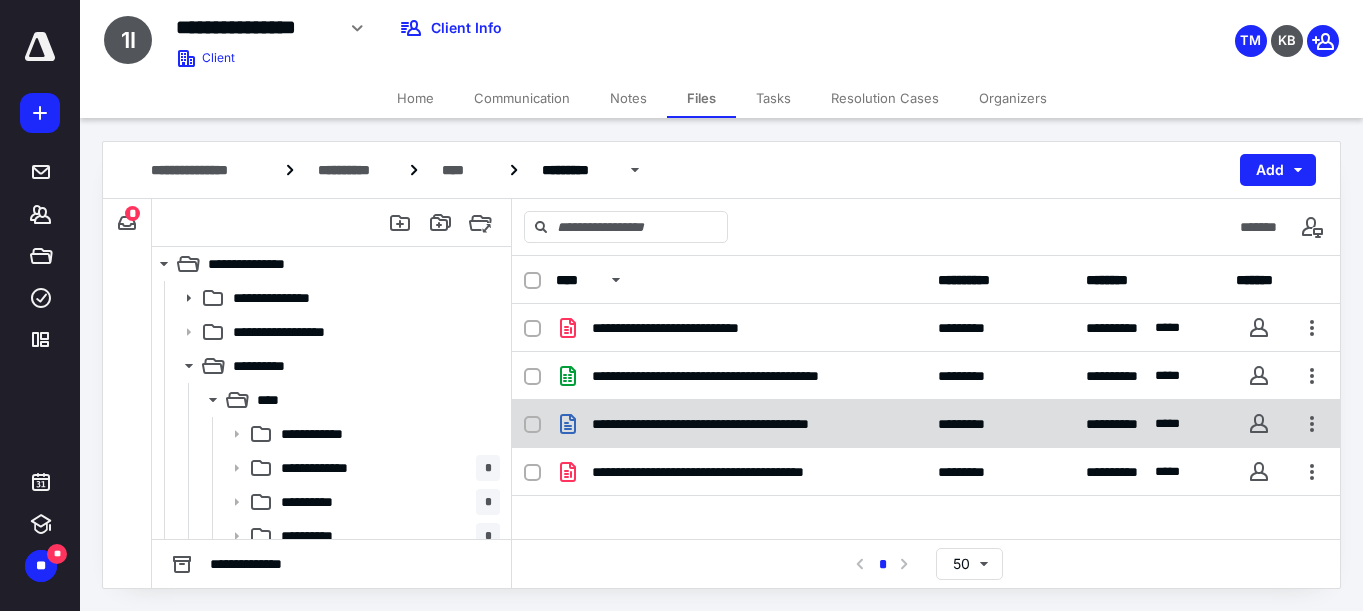 click on "**********" at bounding box center [926, 424] 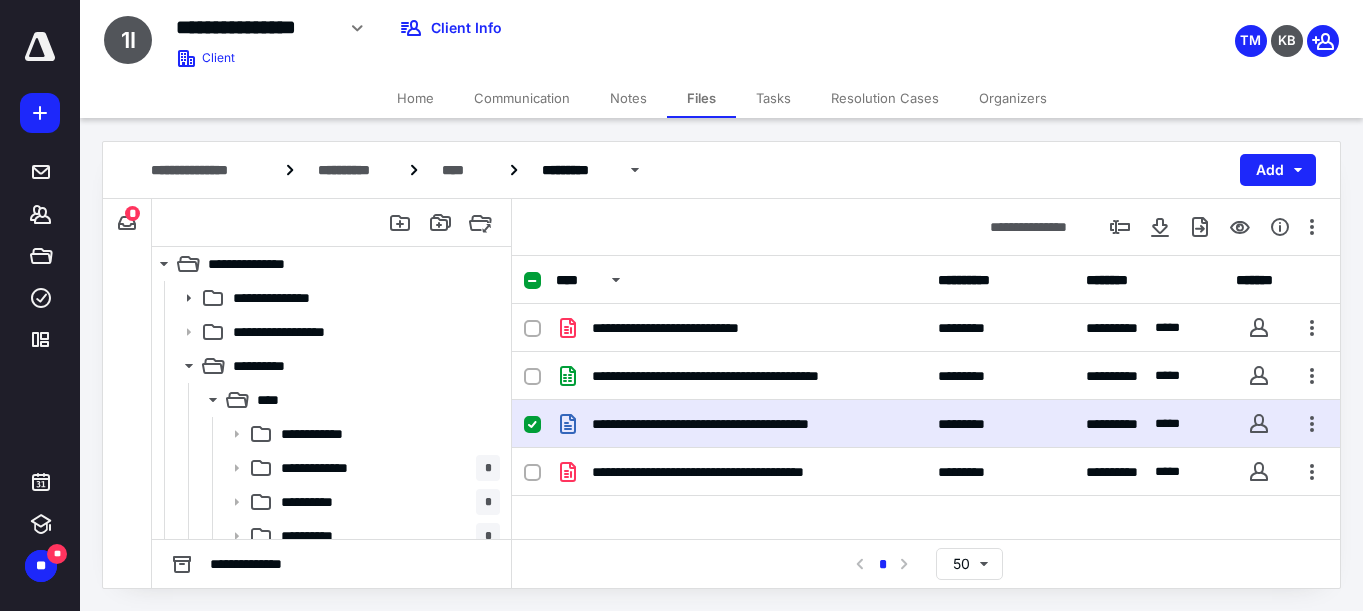 click on "**********" at bounding box center (926, 424) 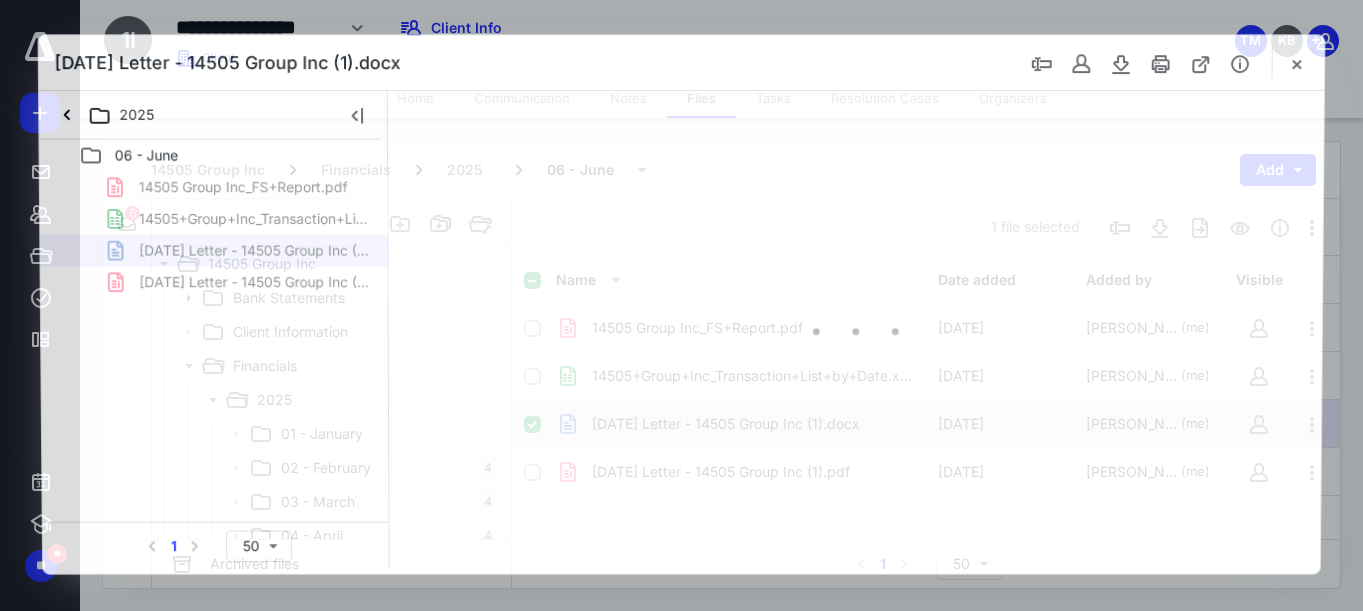 scroll, scrollTop: 0, scrollLeft: 0, axis: both 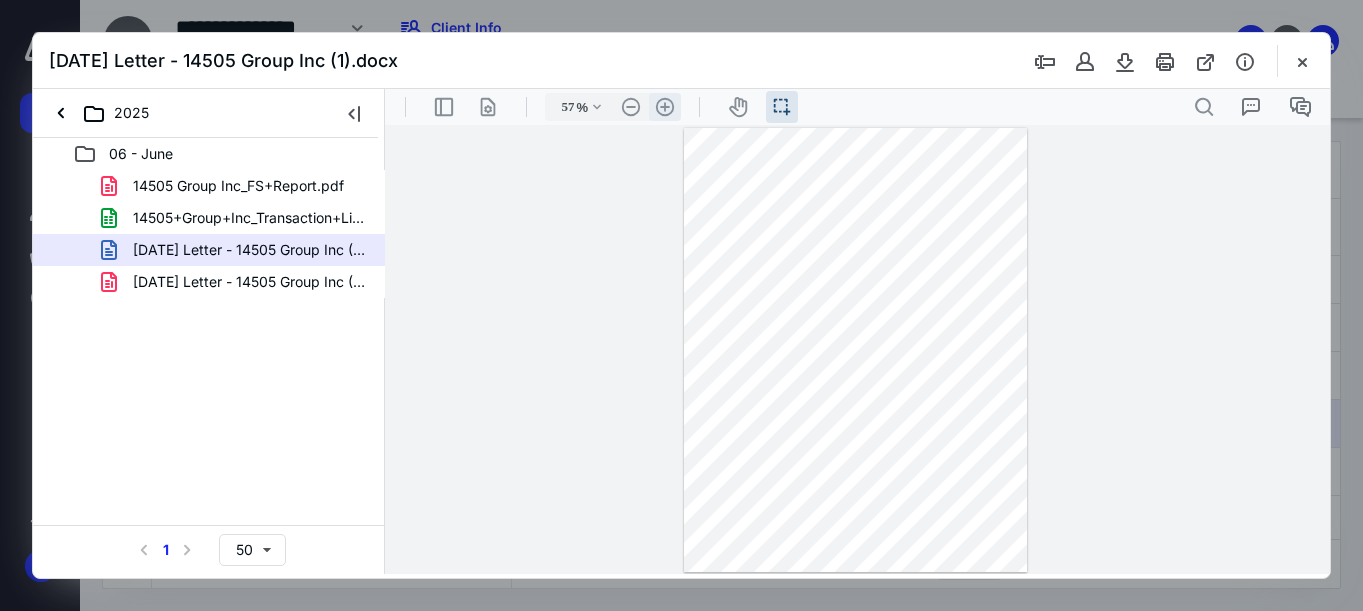 click on ".cls-1{fill:#abb0c4;} icon - header - zoom - in - line" at bounding box center (665, 107) 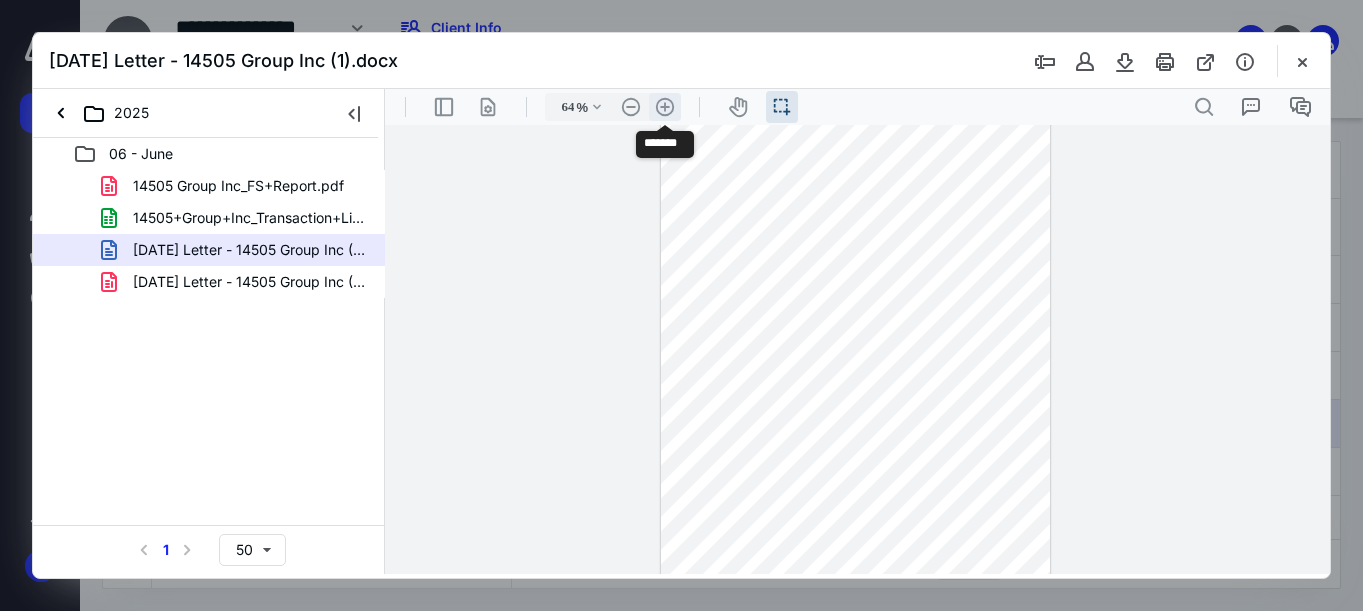 click on ".cls-1{fill:#abb0c4;} icon - header - zoom - in - line" at bounding box center [665, 107] 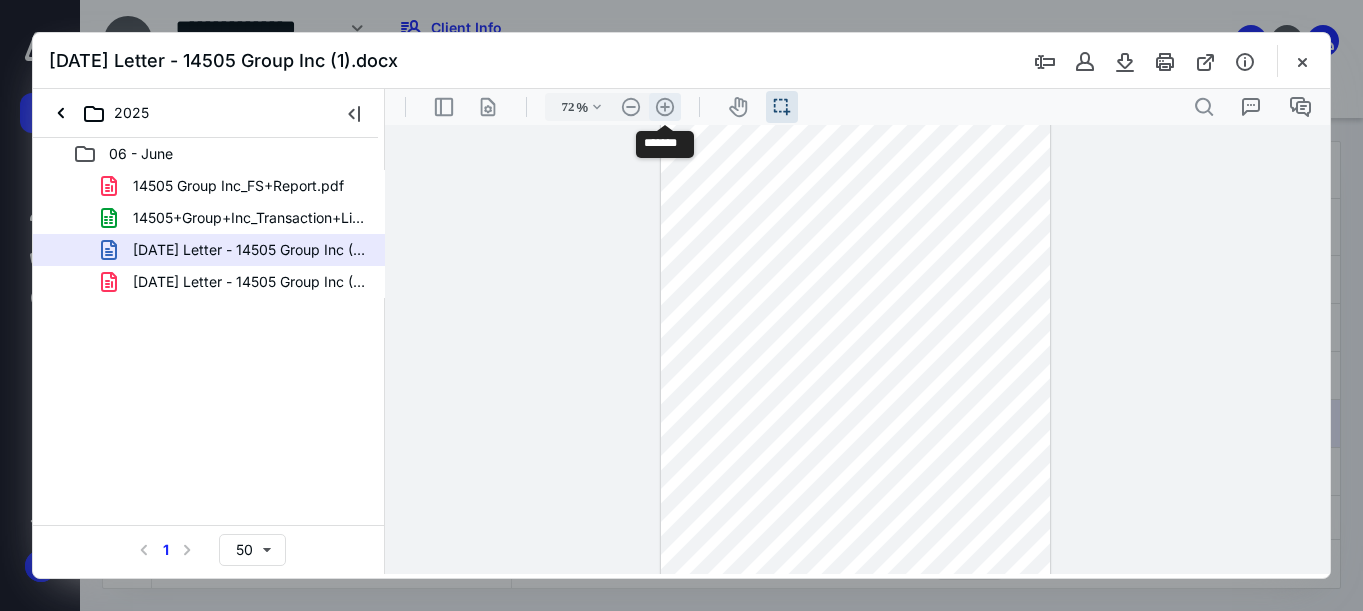 click on ".cls-1{fill:#abb0c4;} icon - header - zoom - in - line" at bounding box center [665, 107] 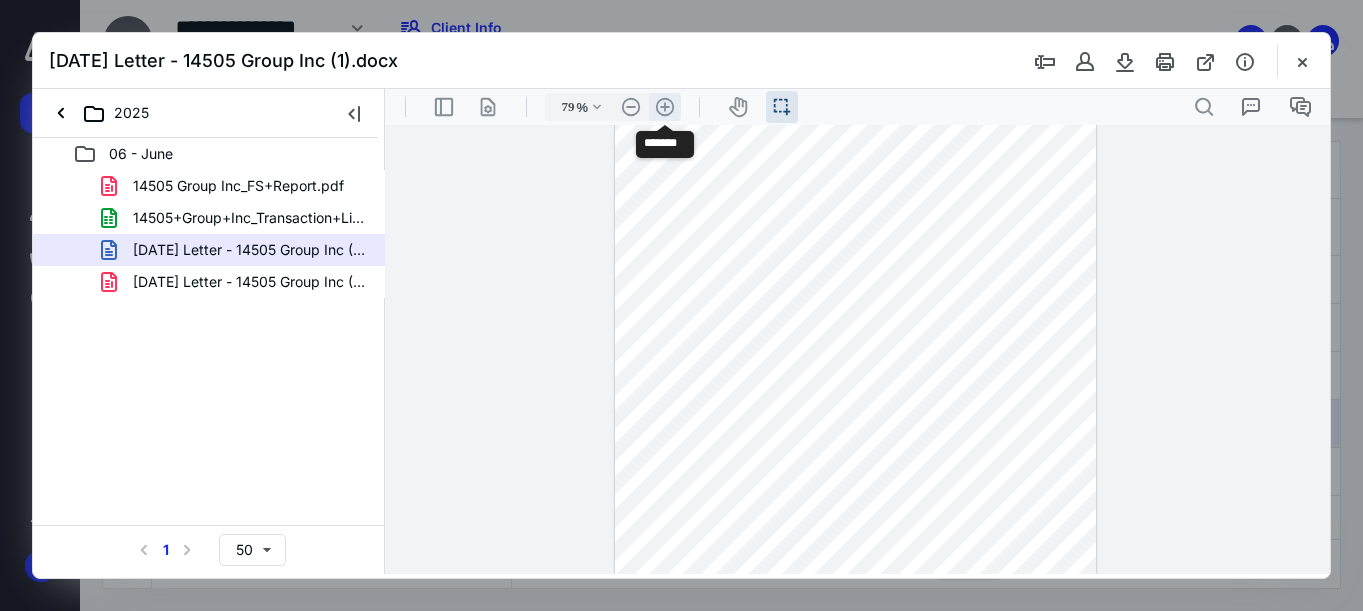 click on ".cls-1{fill:#abb0c4;} icon - header - zoom - in - line" at bounding box center (665, 107) 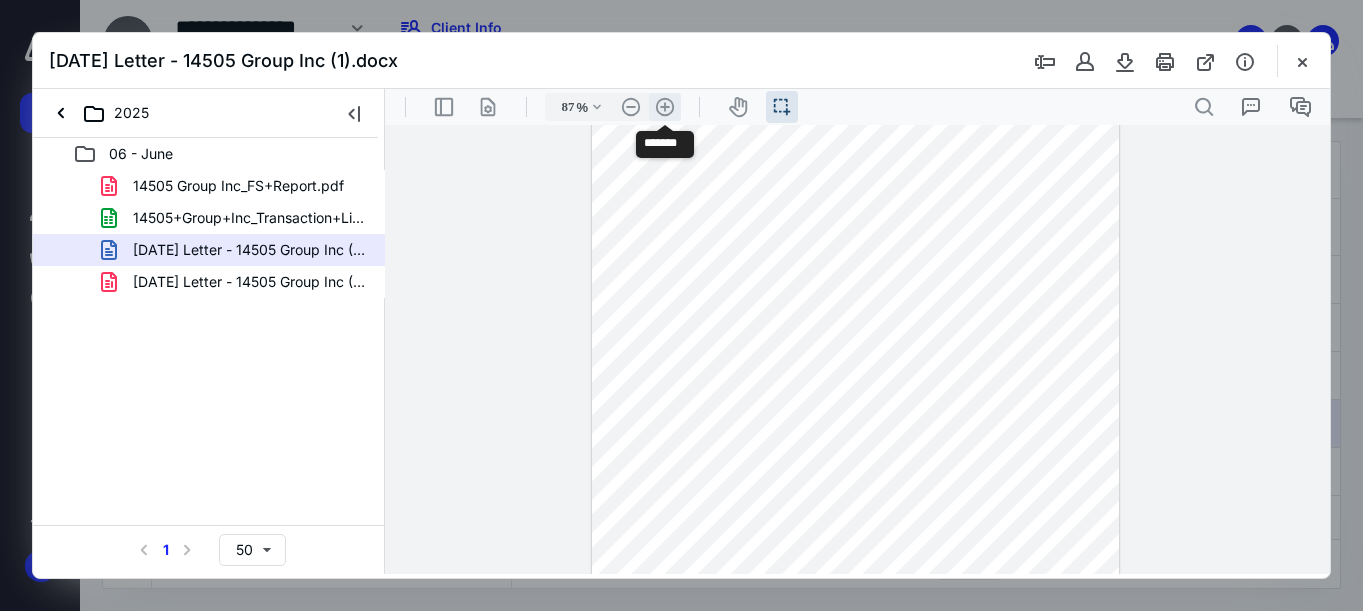click on ".cls-1{fill:#abb0c4;} icon - header - zoom - in - line" at bounding box center (665, 107) 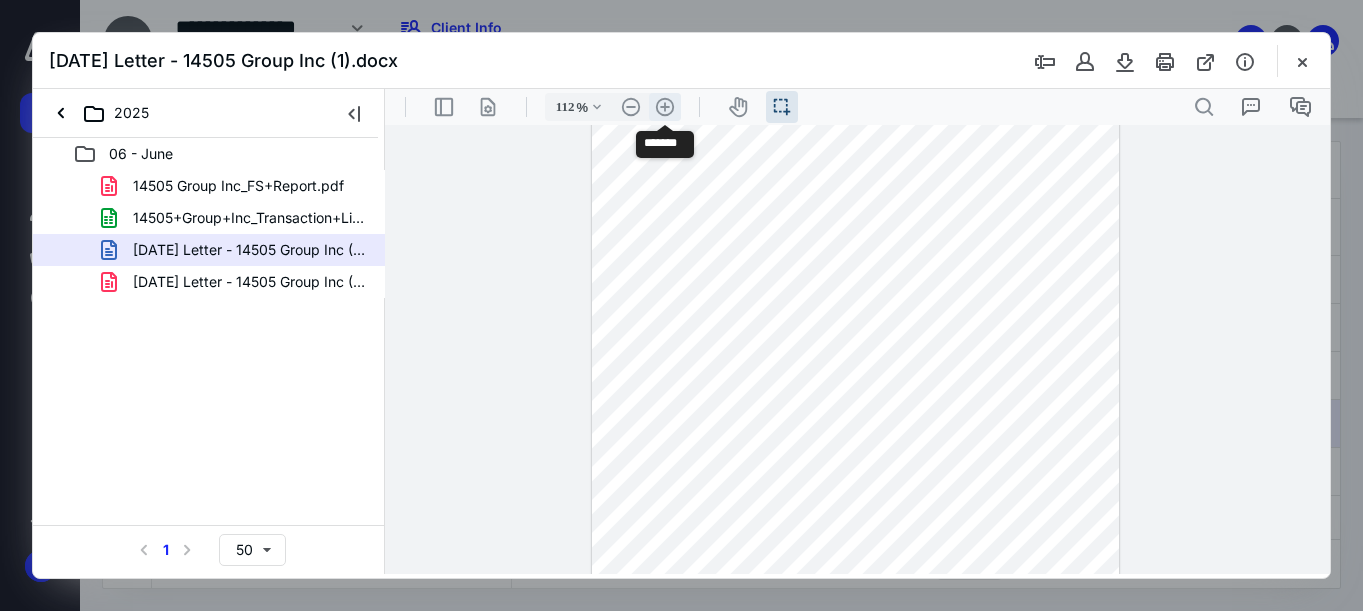 scroll, scrollTop: 200, scrollLeft: 0, axis: vertical 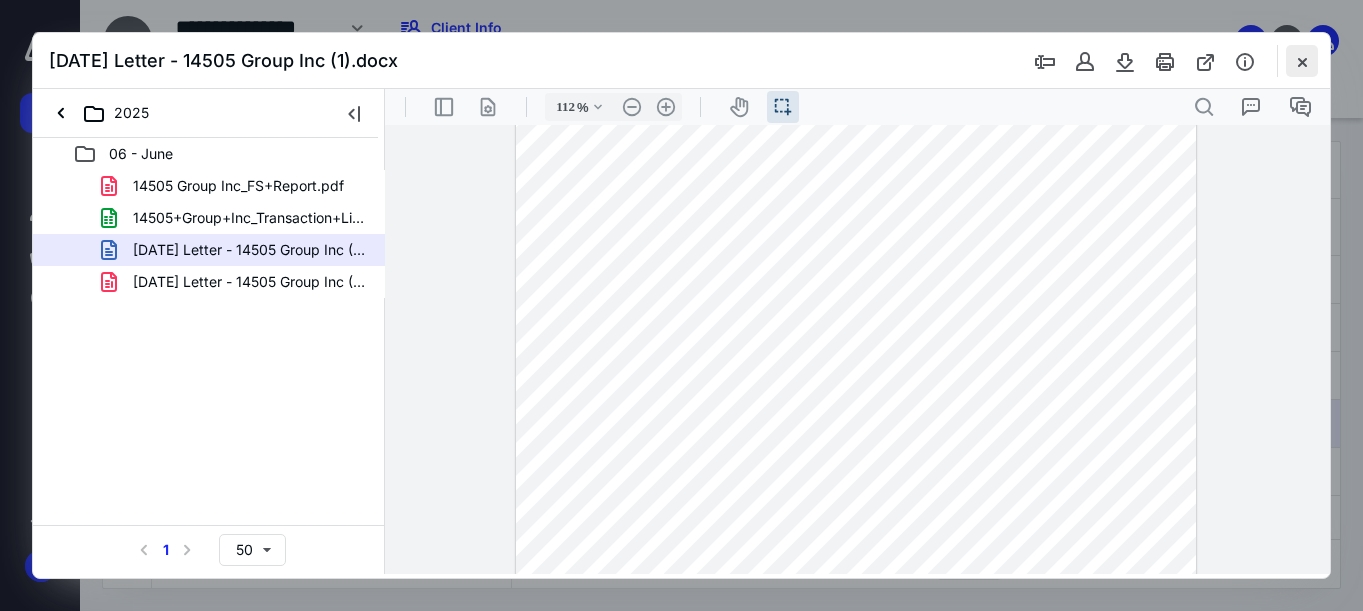 click at bounding box center (1302, 61) 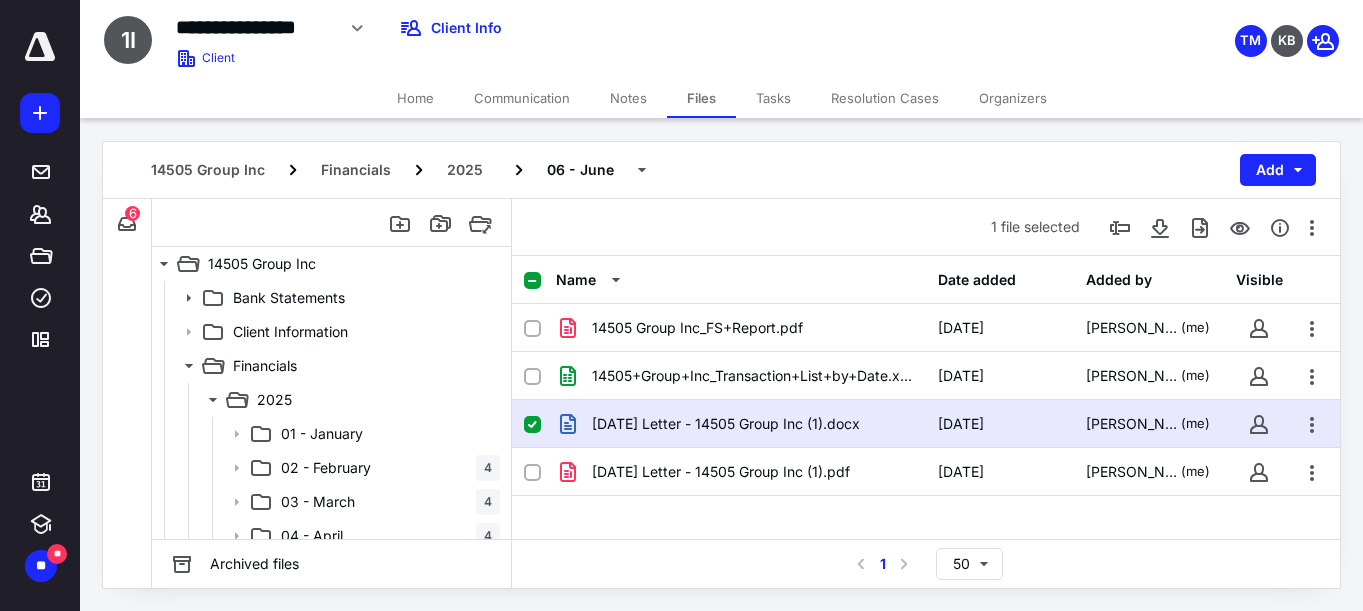 click 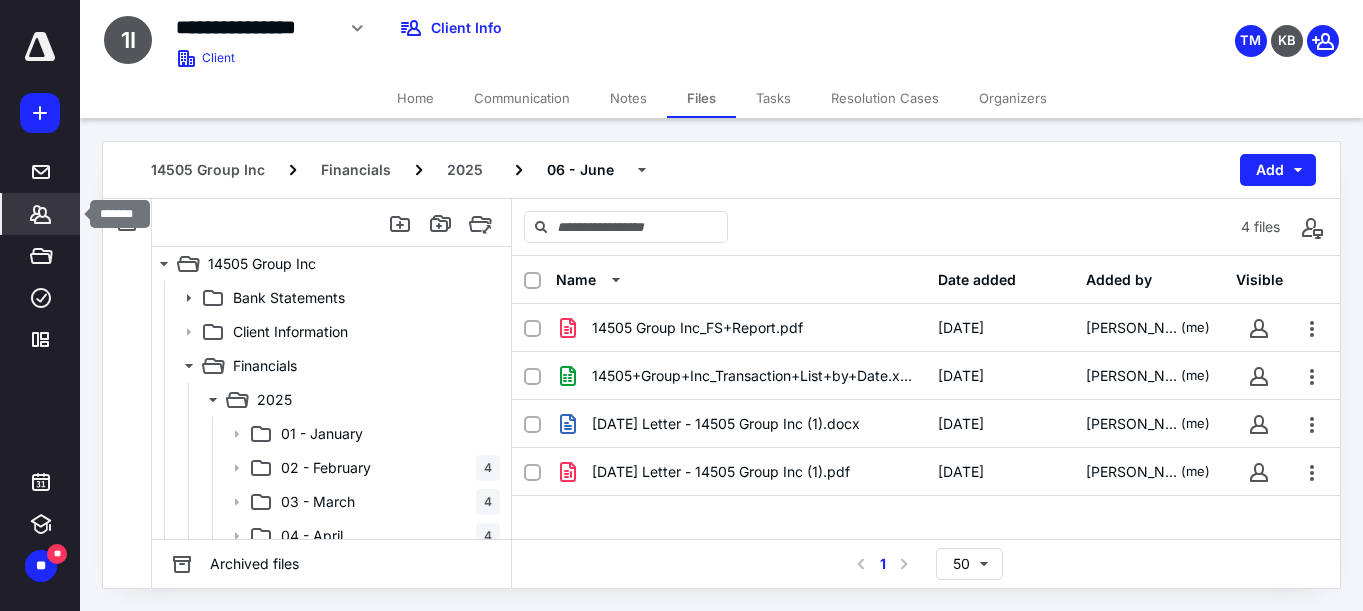 click 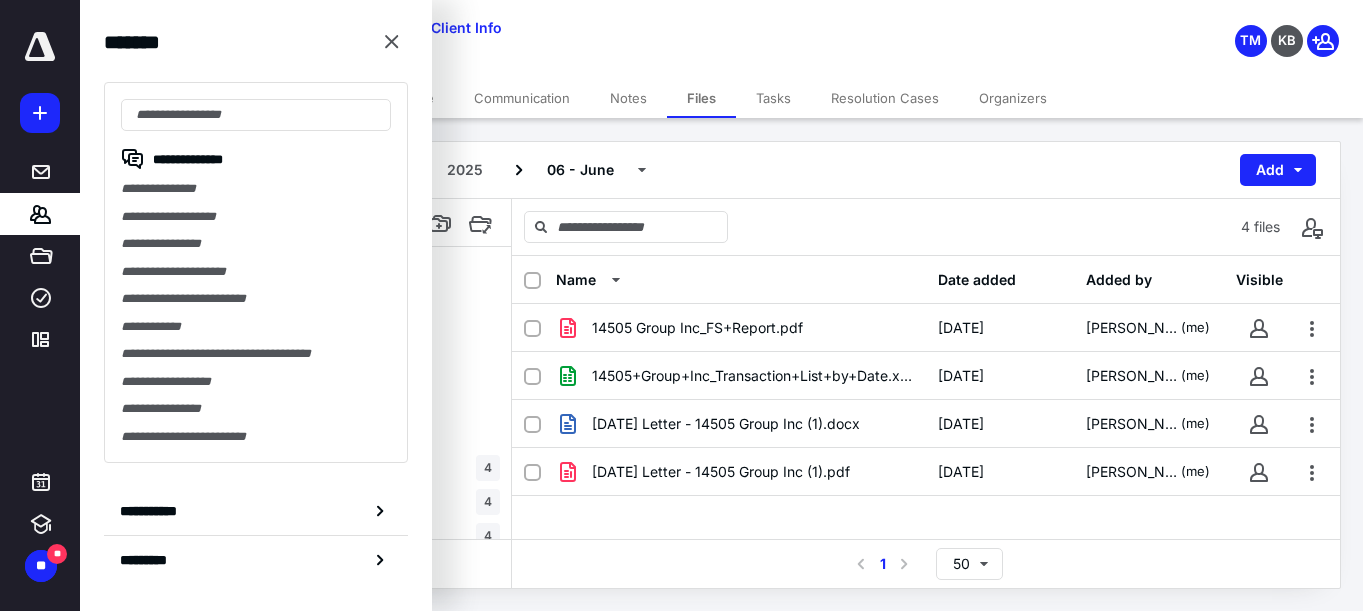 click on "**********" at bounding box center [513, 35] 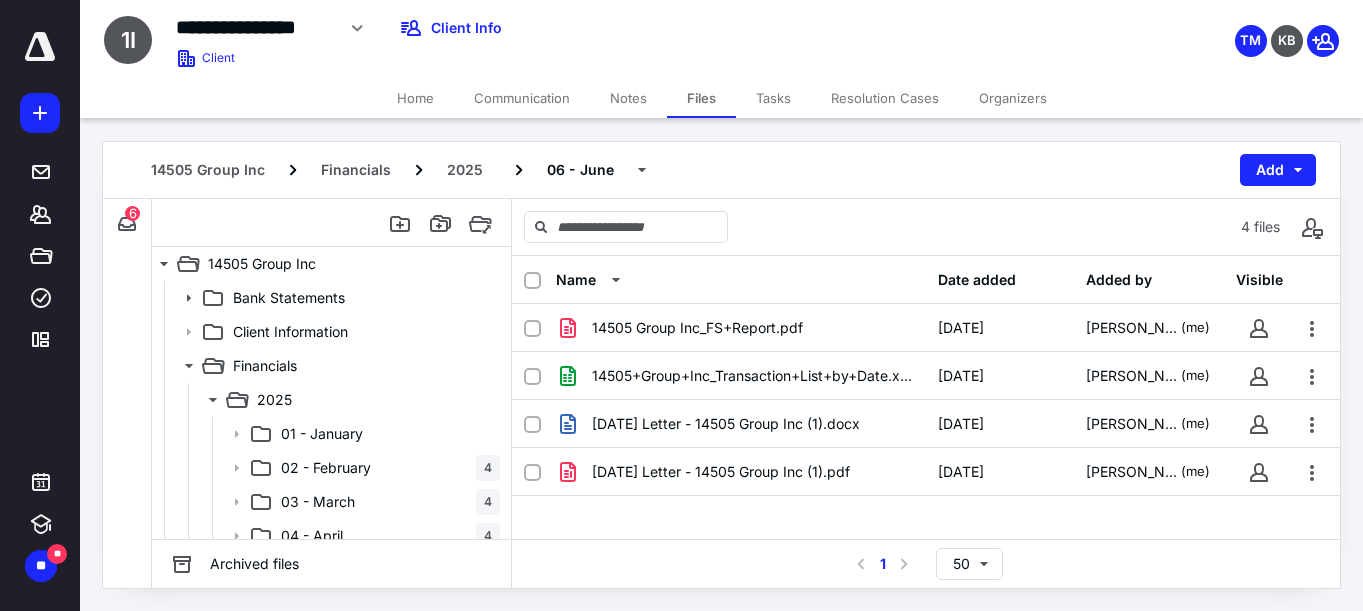 click on "6" at bounding box center [132, 213] 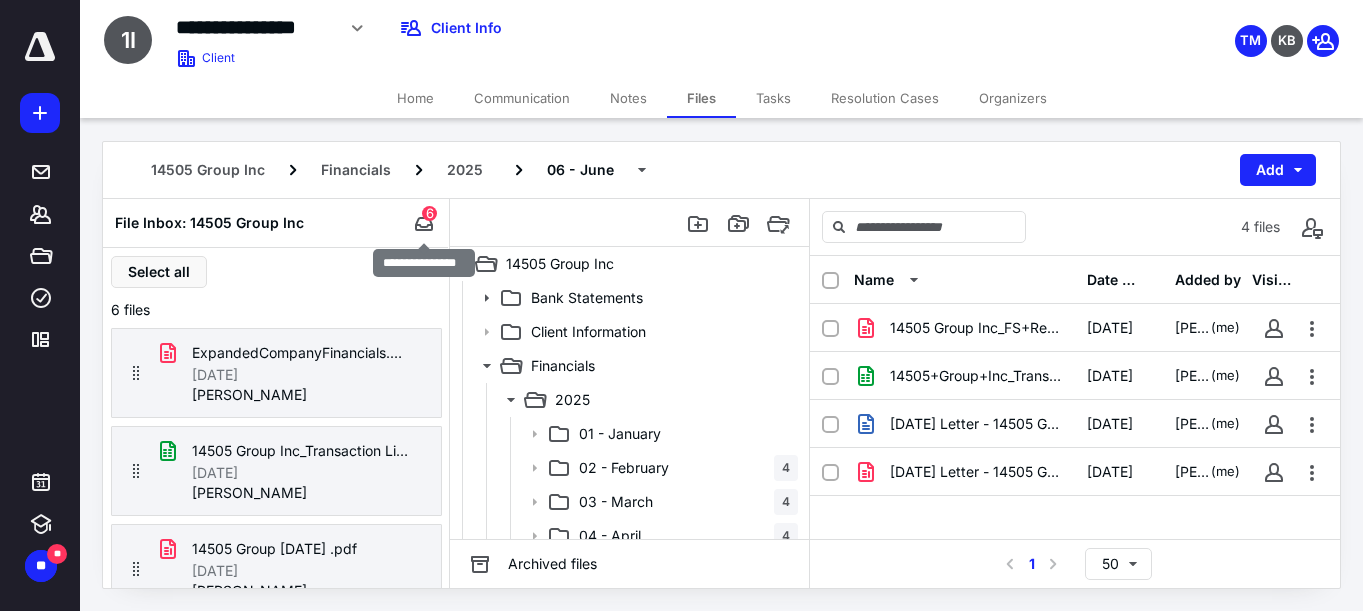 click on "6" at bounding box center [429, 213] 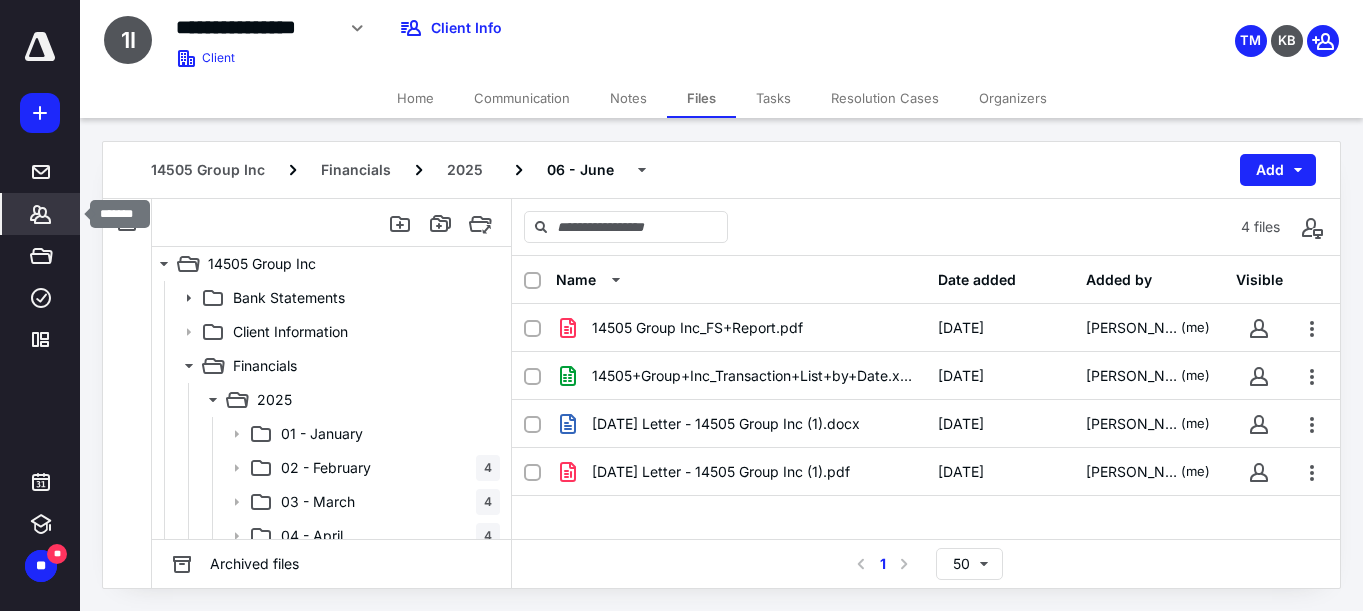 click on "*******" at bounding box center (41, 214) 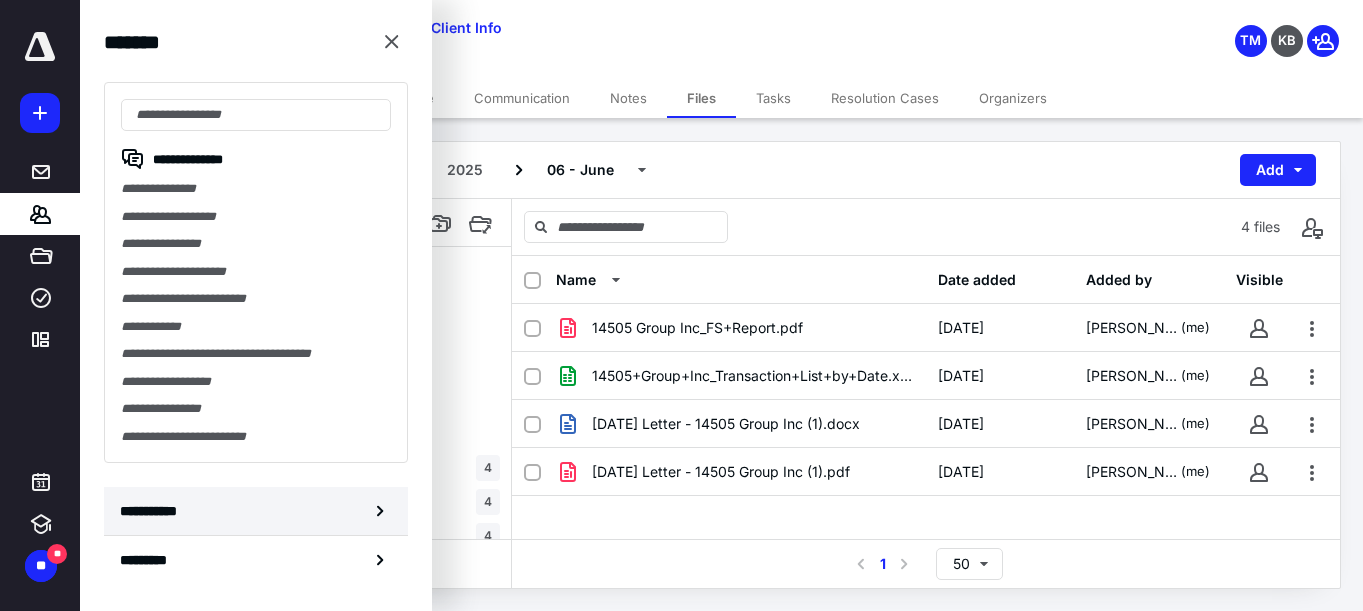 click on "**********" at bounding box center (153, 511) 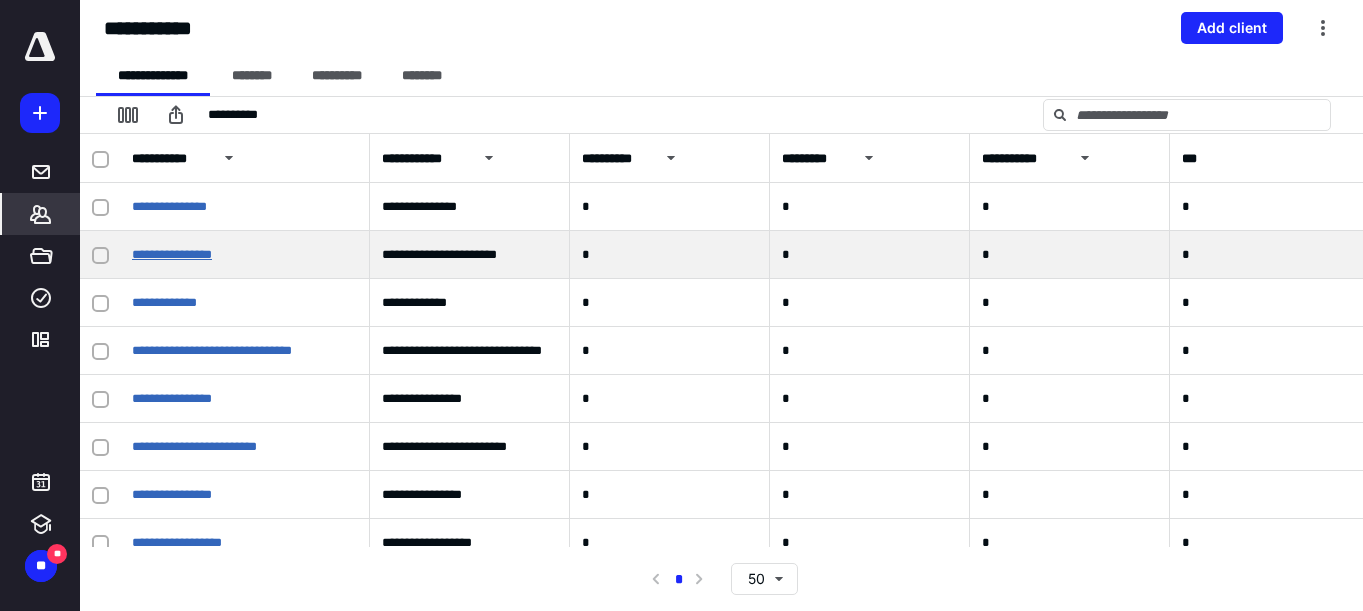 click on "**********" at bounding box center [172, 254] 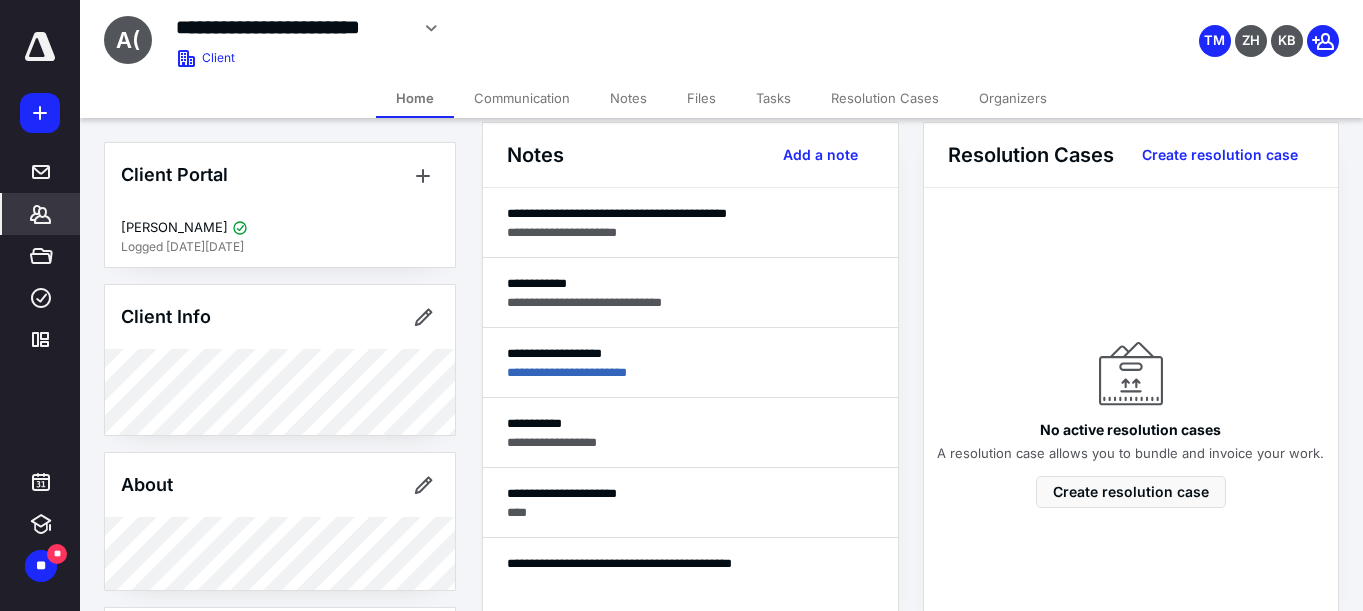 scroll, scrollTop: 586, scrollLeft: 0, axis: vertical 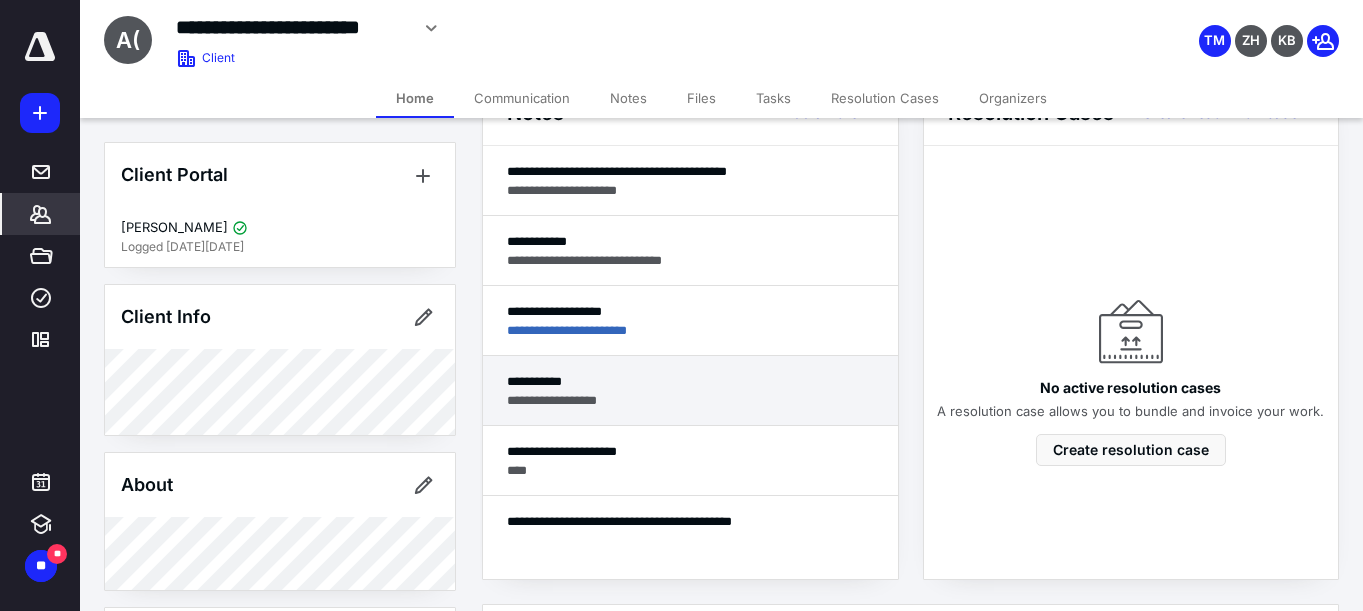 click on "**********" at bounding box center (690, 381) 